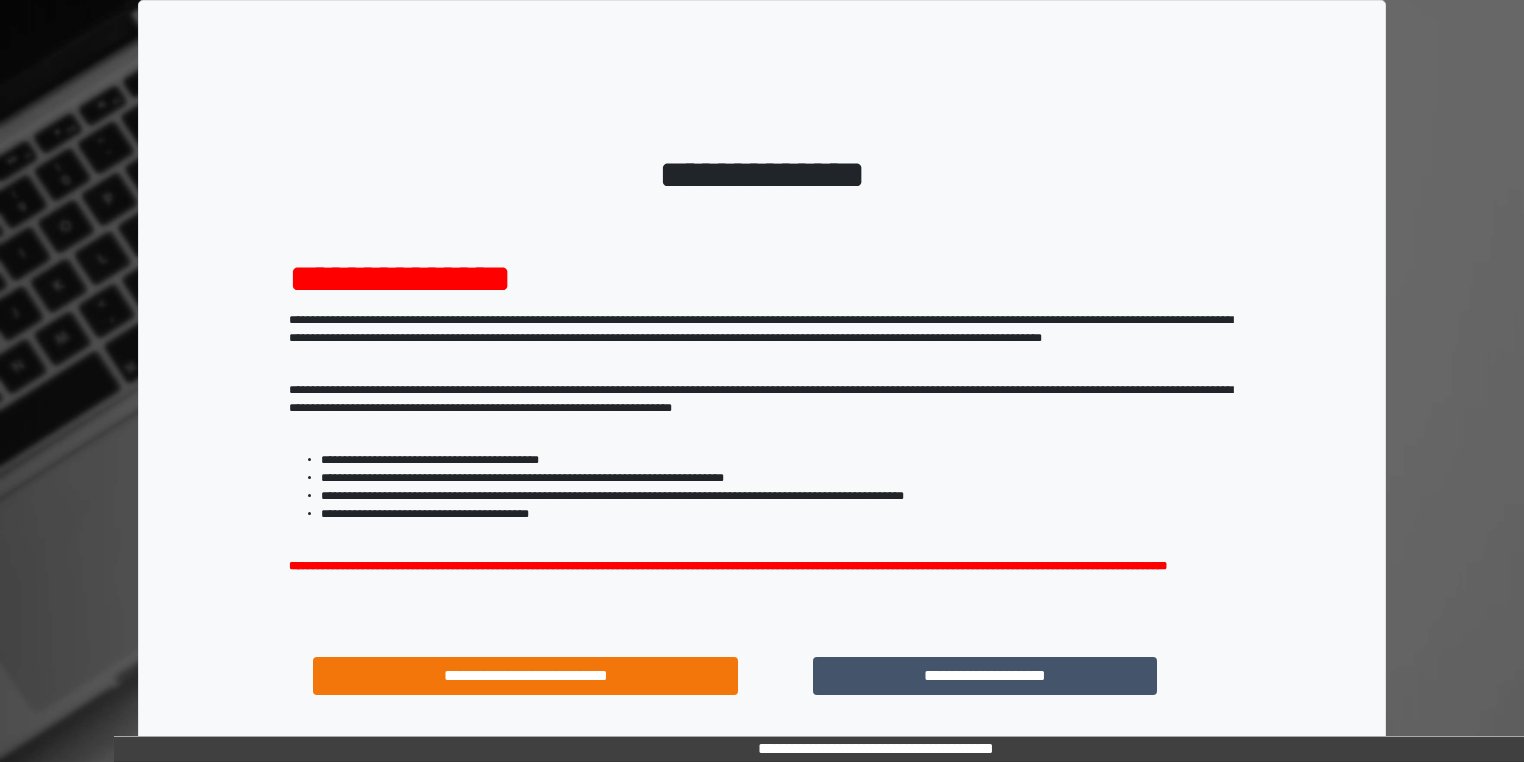 scroll, scrollTop: 0, scrollLeft: 0, axis: both 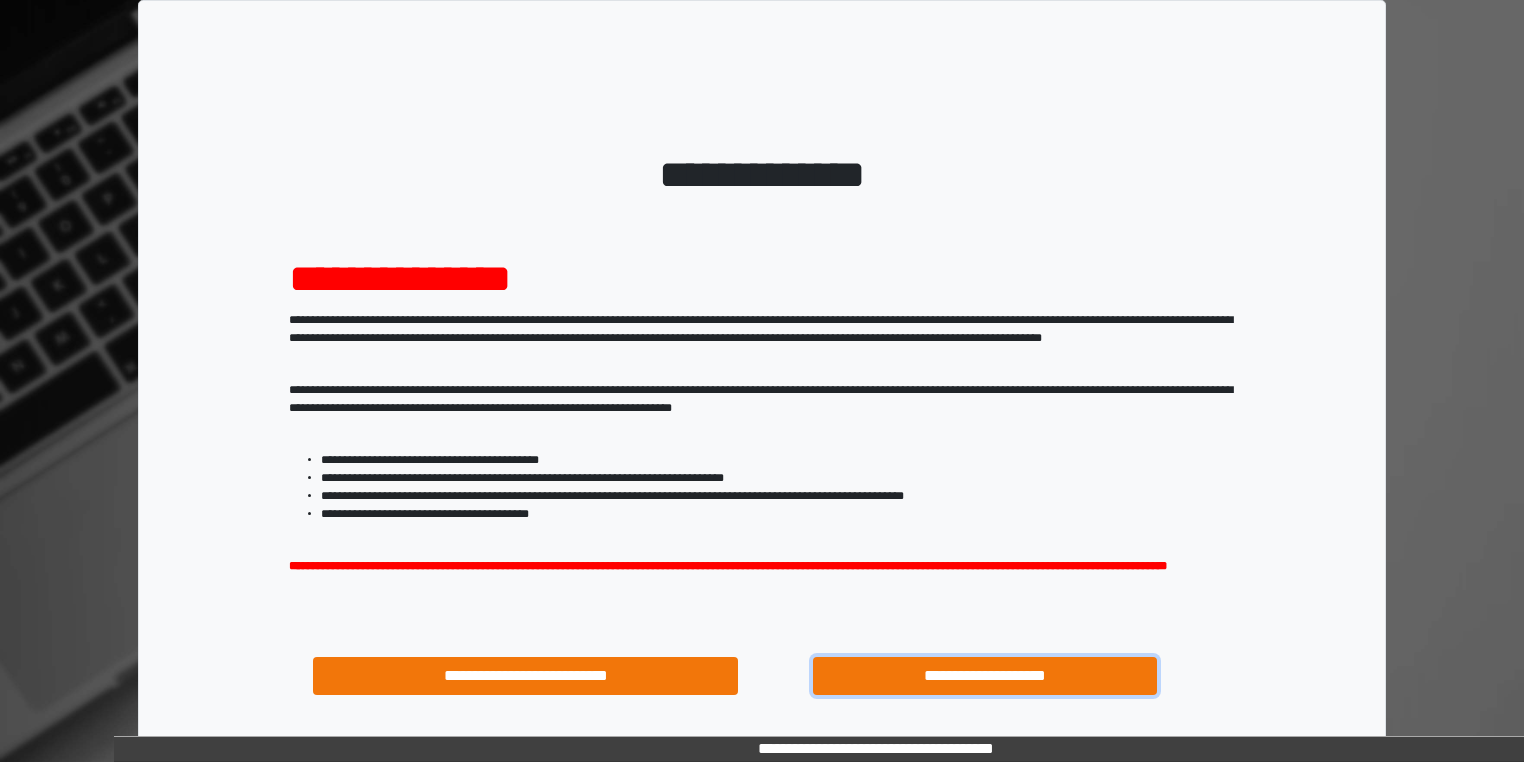 click on "**********" at bounding box center (985, 676) 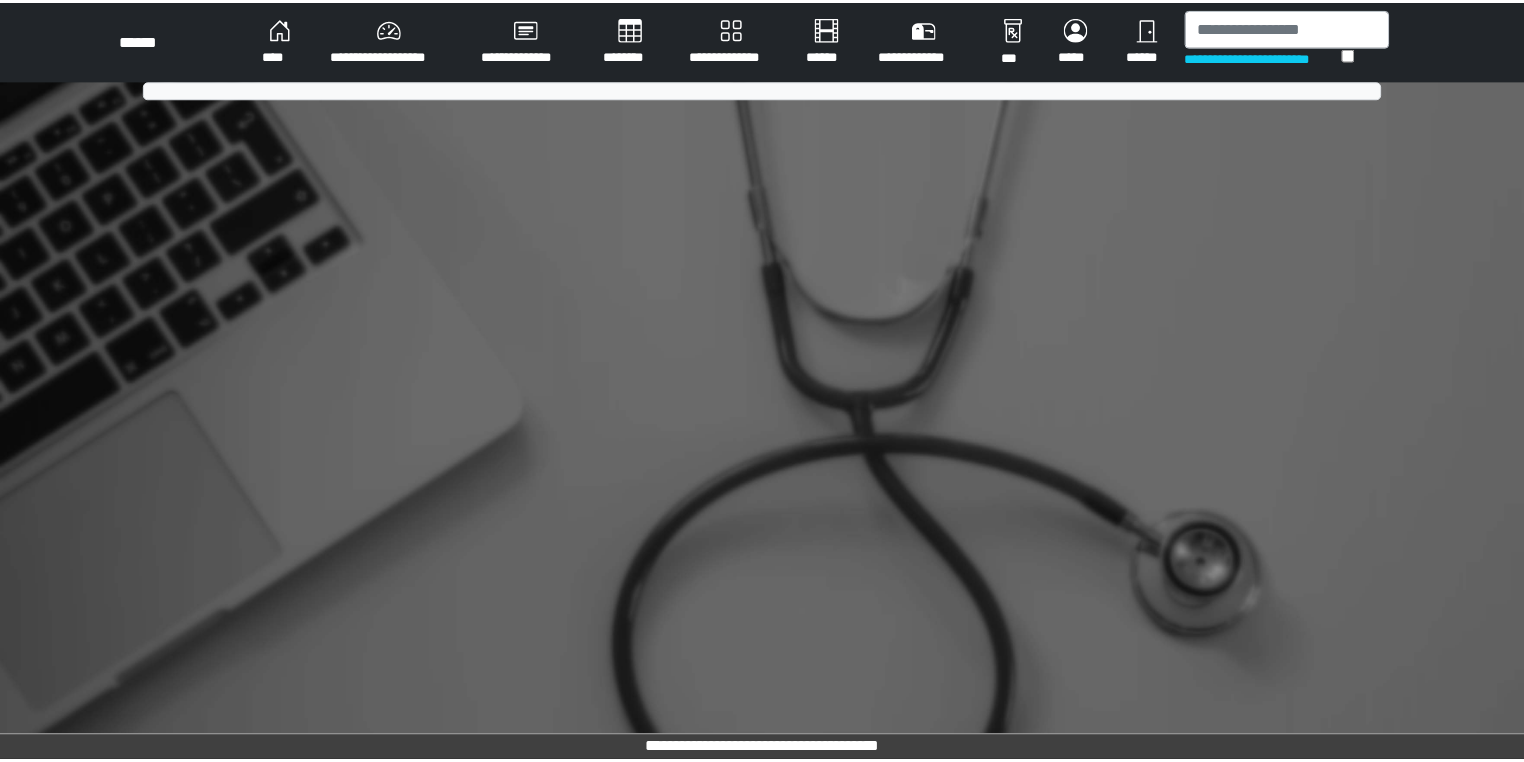 scroll, scrollTop: 0, scrollLeft: 0, axis: both 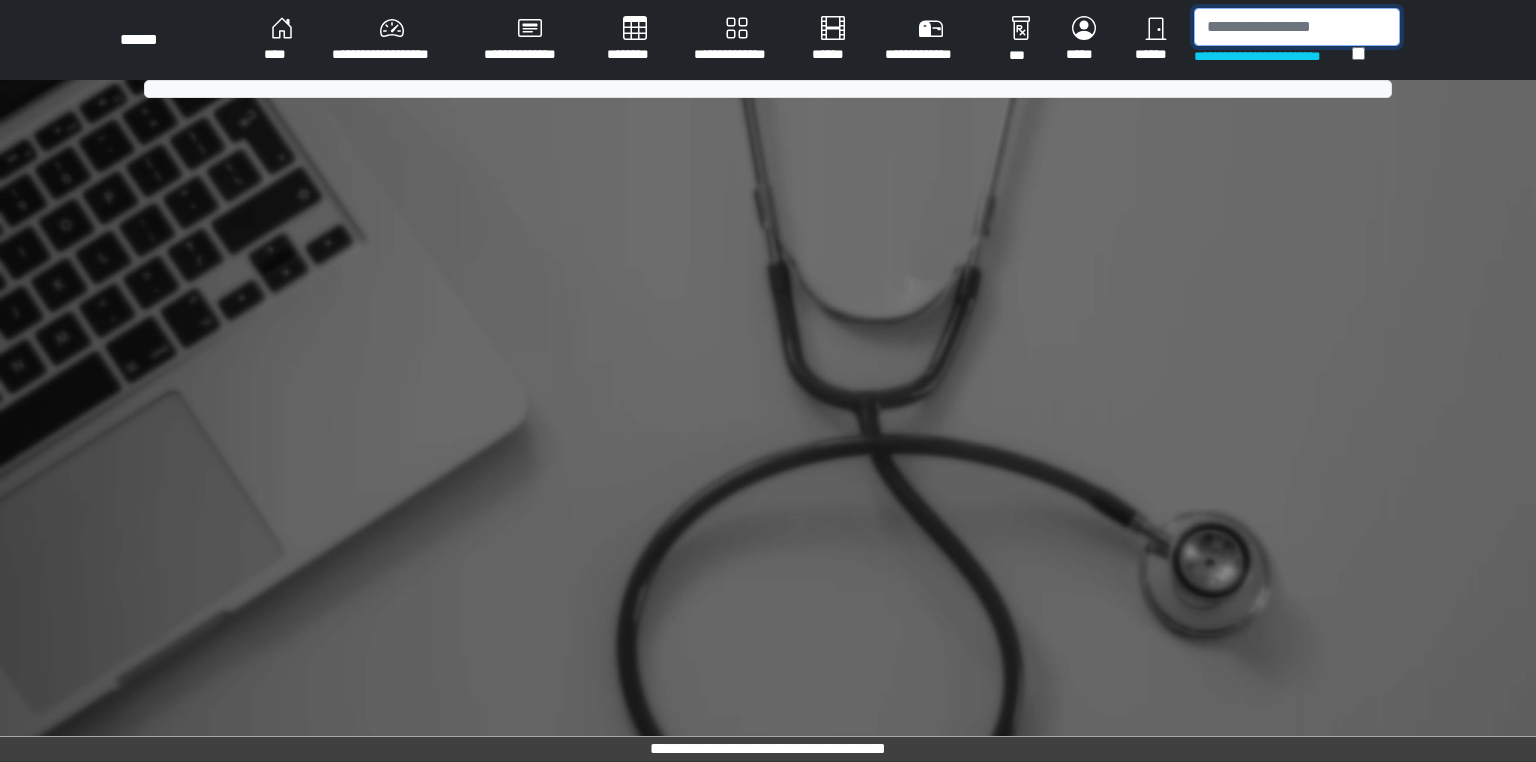 click at bounding box center (1297, 27) 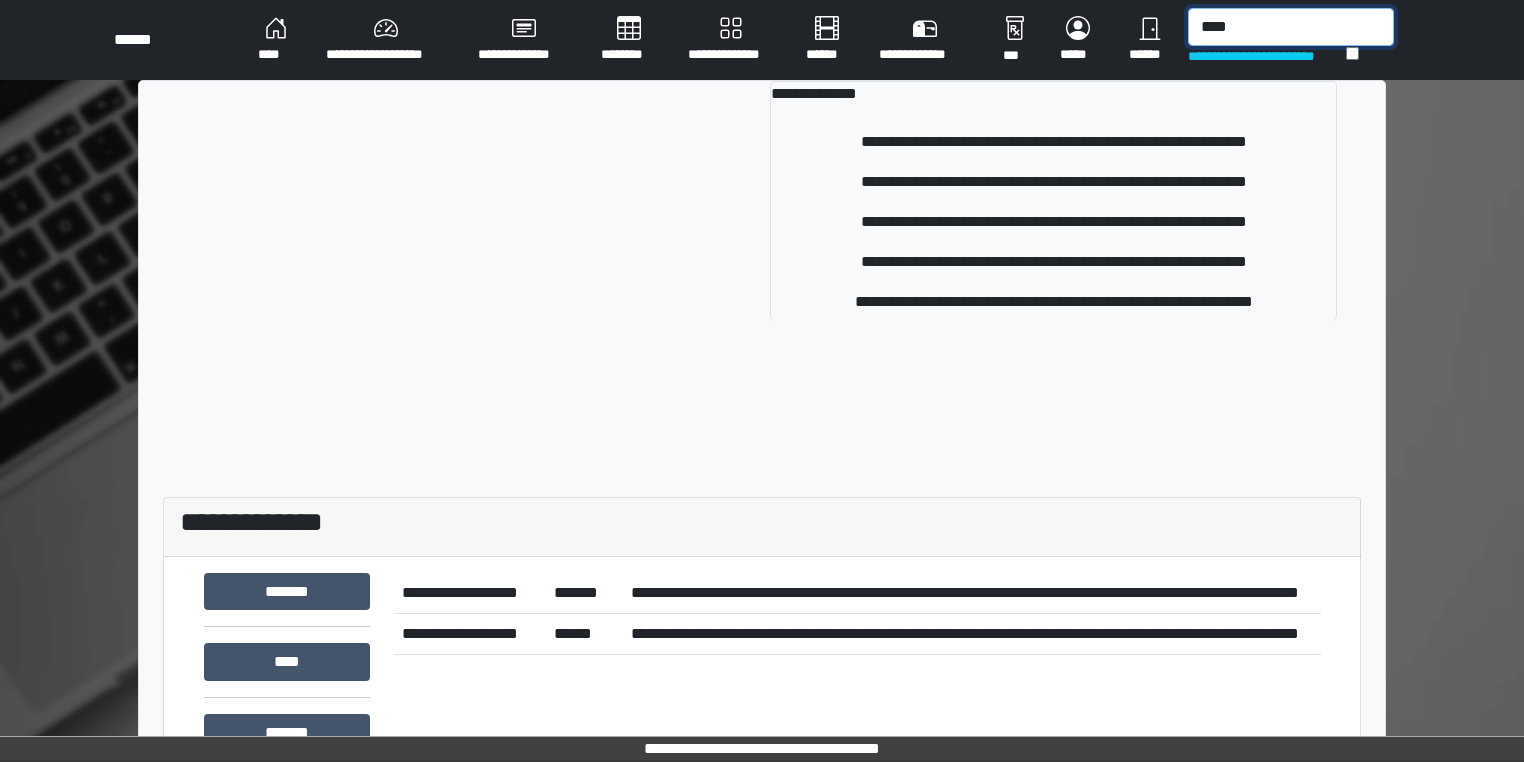 type on "****" 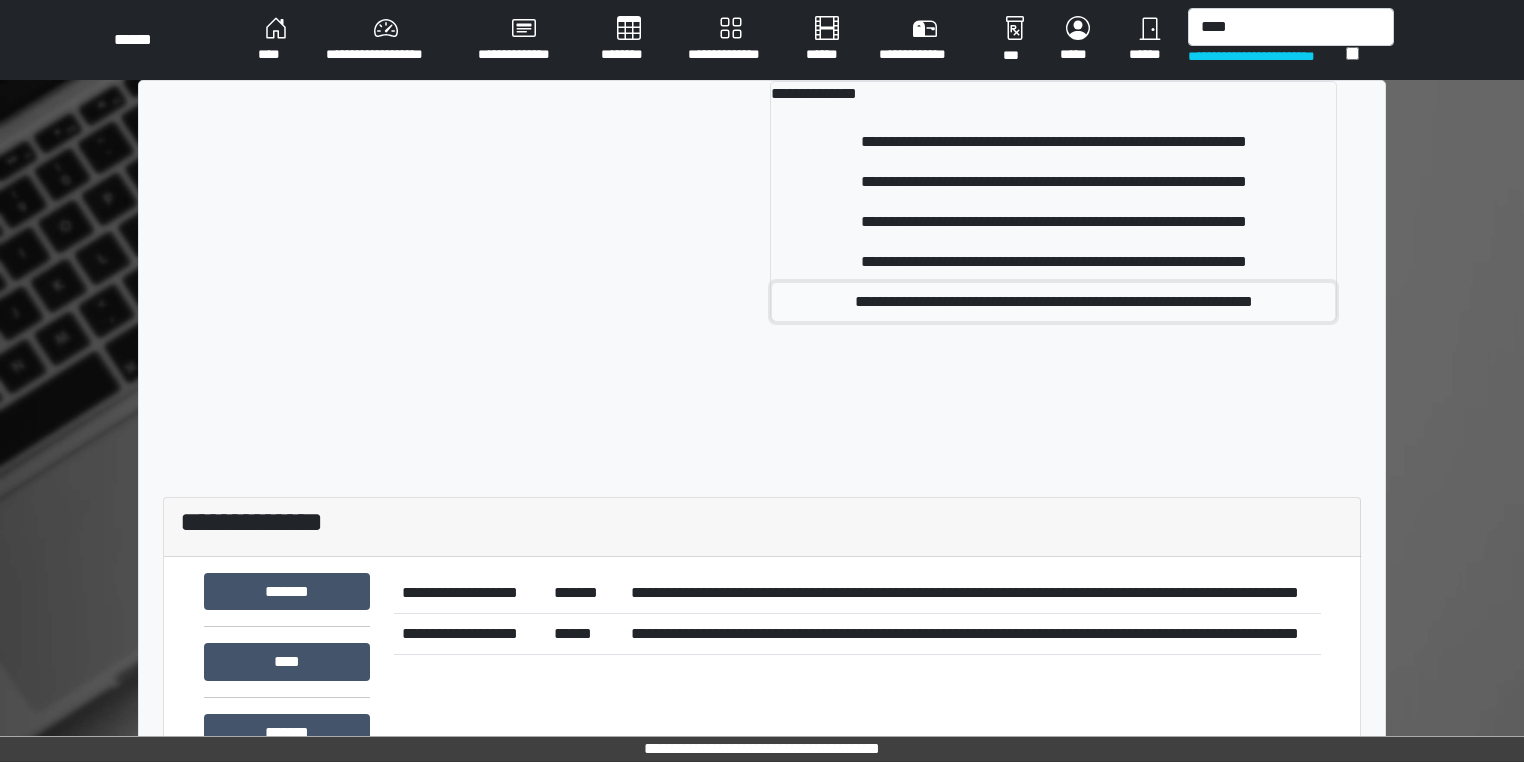 click on "**********" at bounding box center (1053, 302) 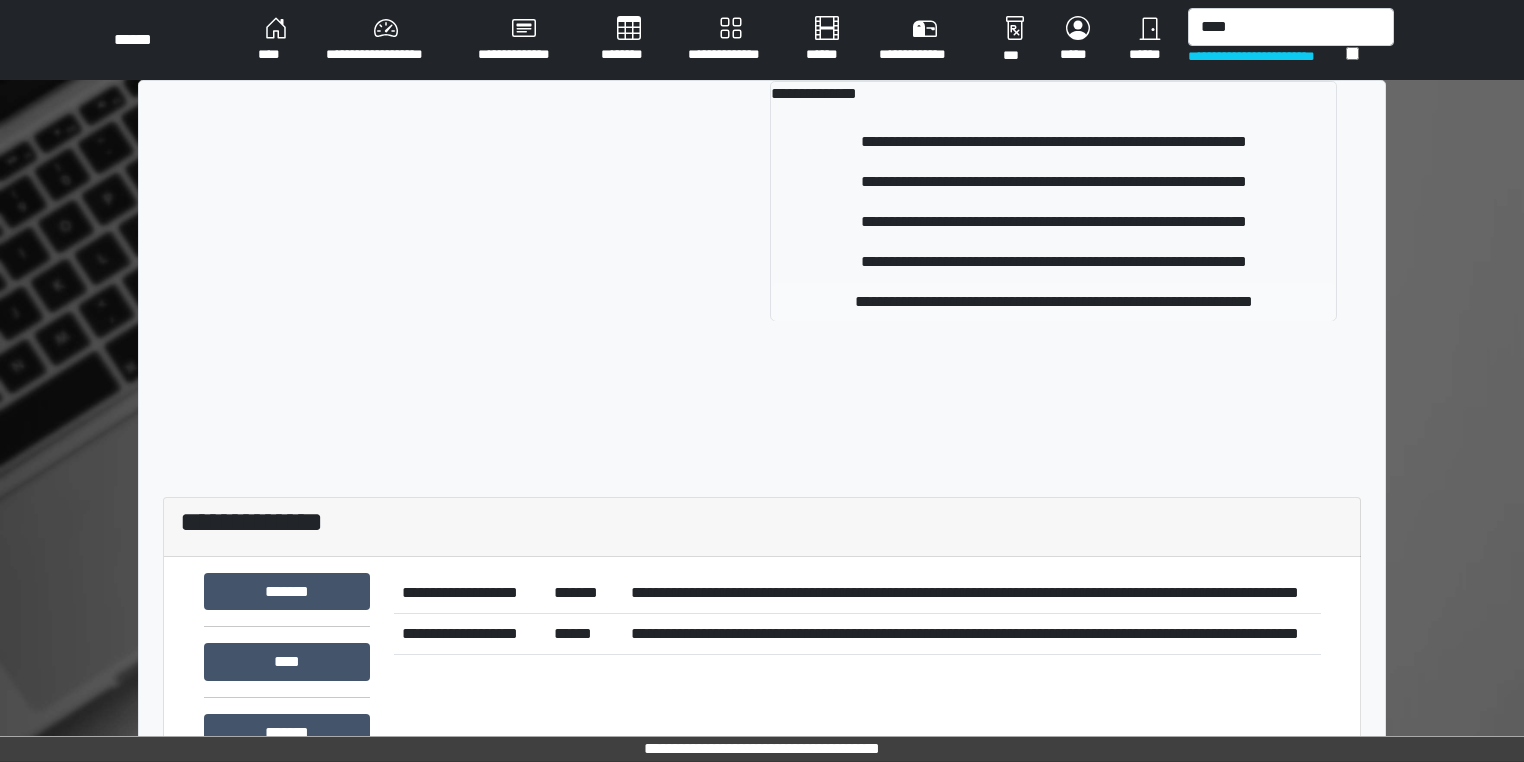 type 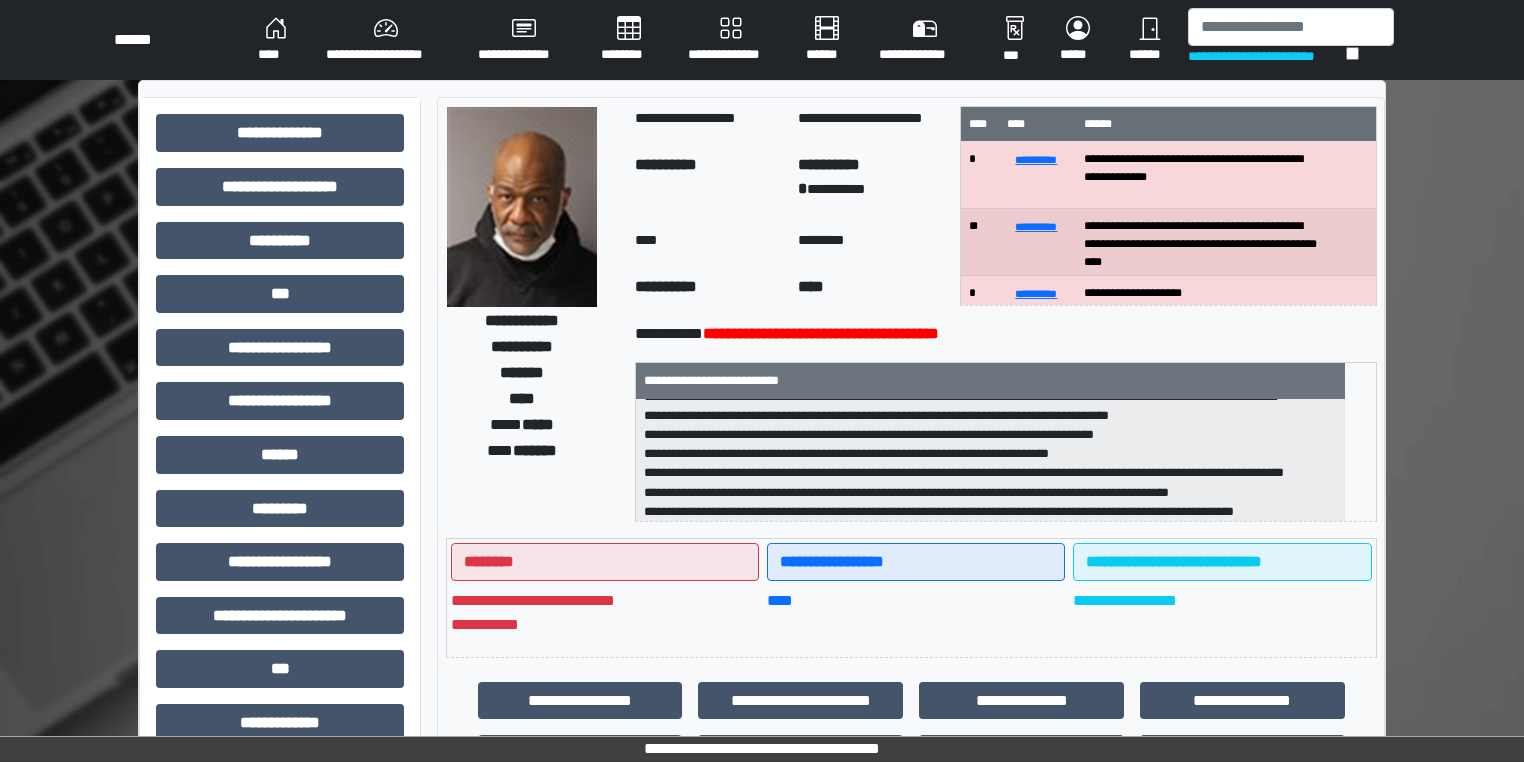 scroll, scrollTop: 32, scrollLeft: 0, axis: vertical 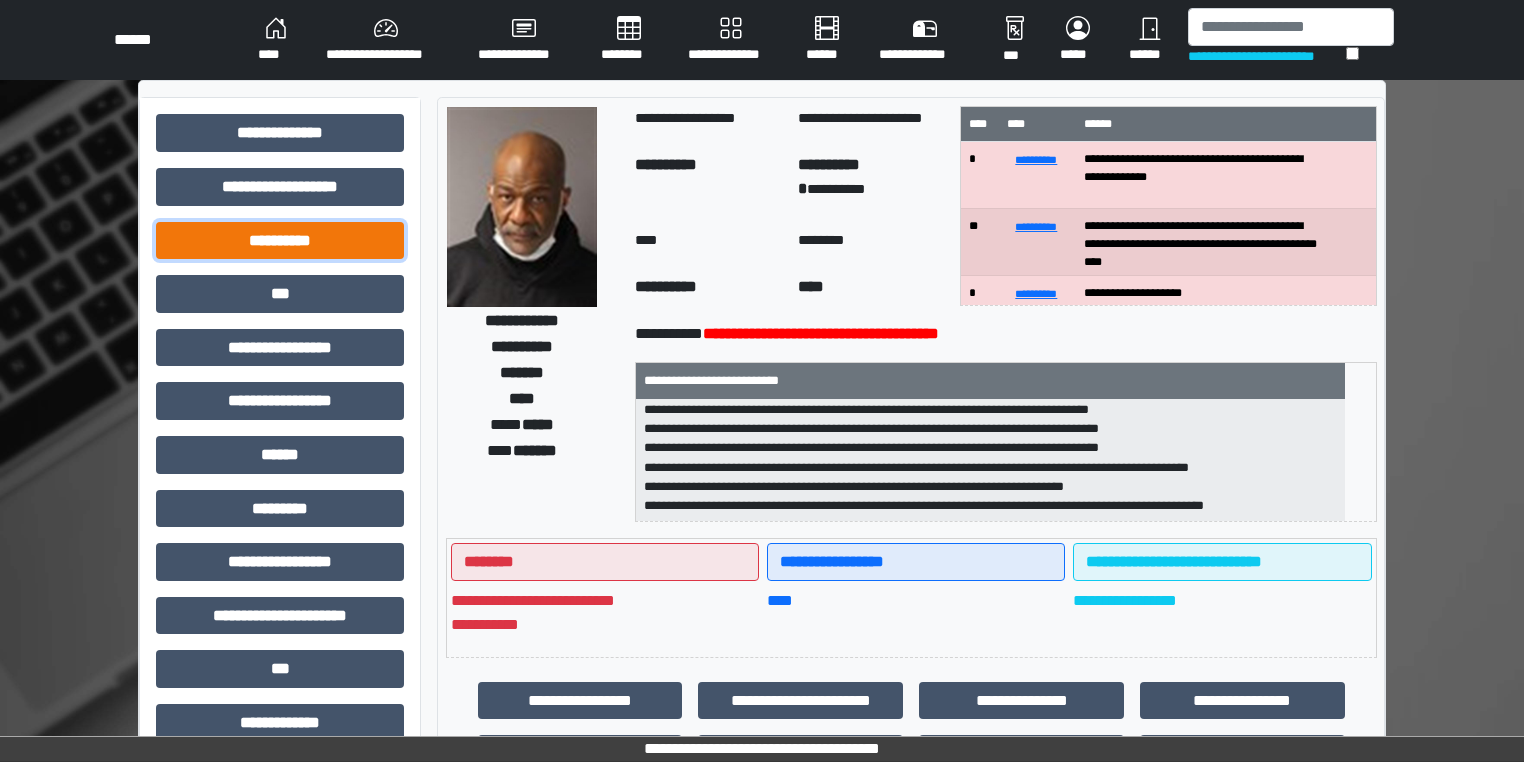click on "**********" at bounding box center [280, 241] 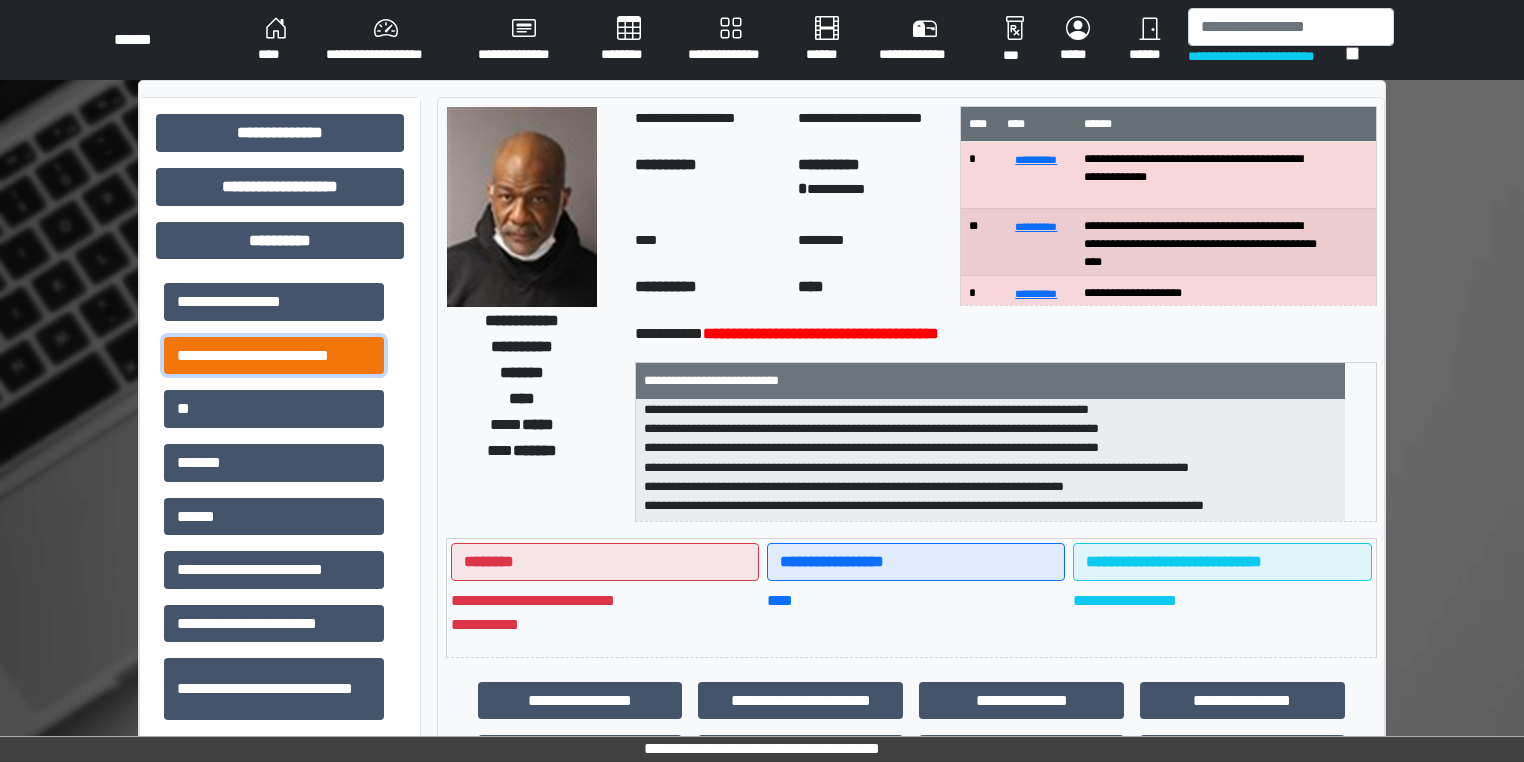 click on "**********" at bounding box center [274, 356] 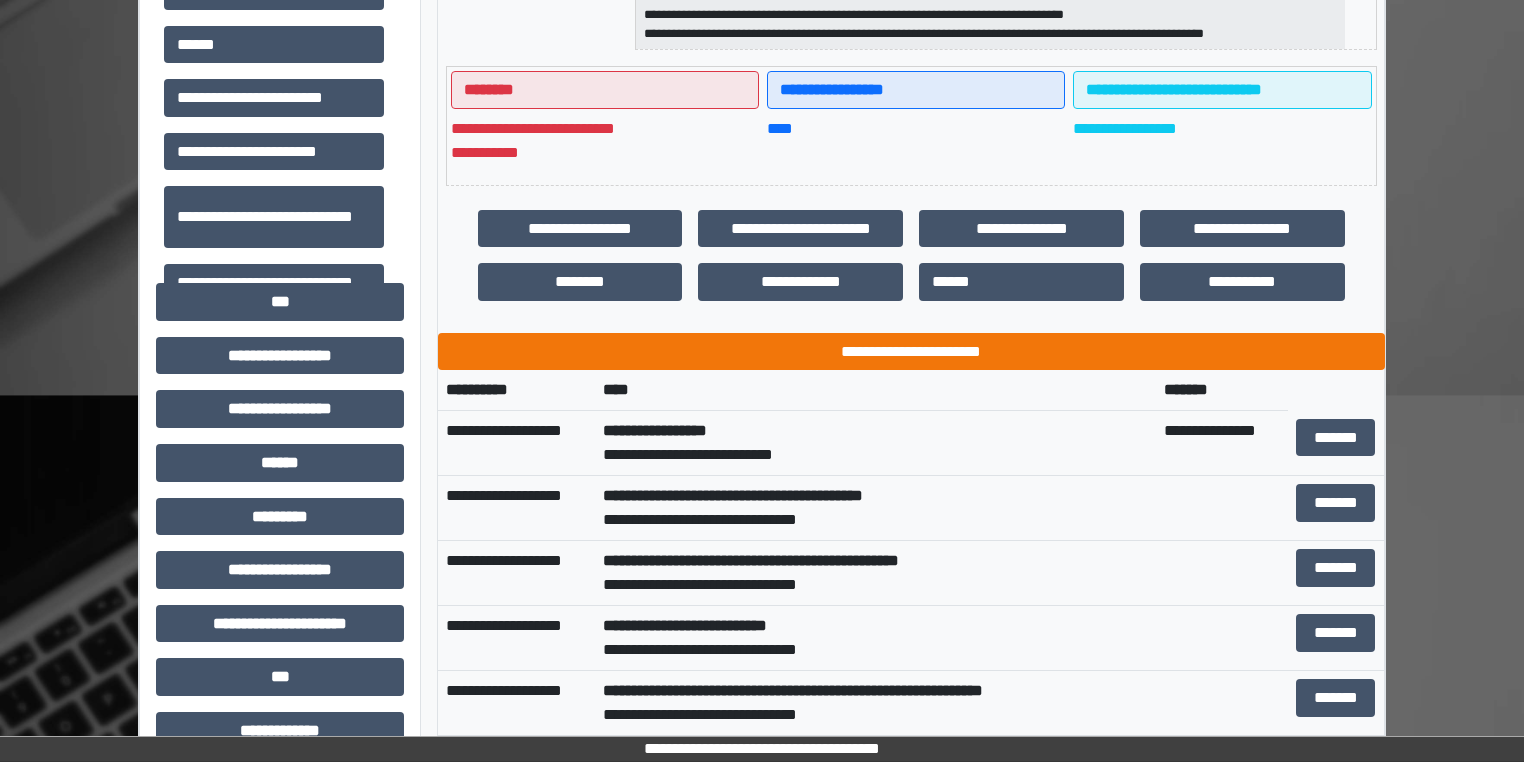 scroll, scrollTop: 480, scrollLeft: 0, axis: vertical 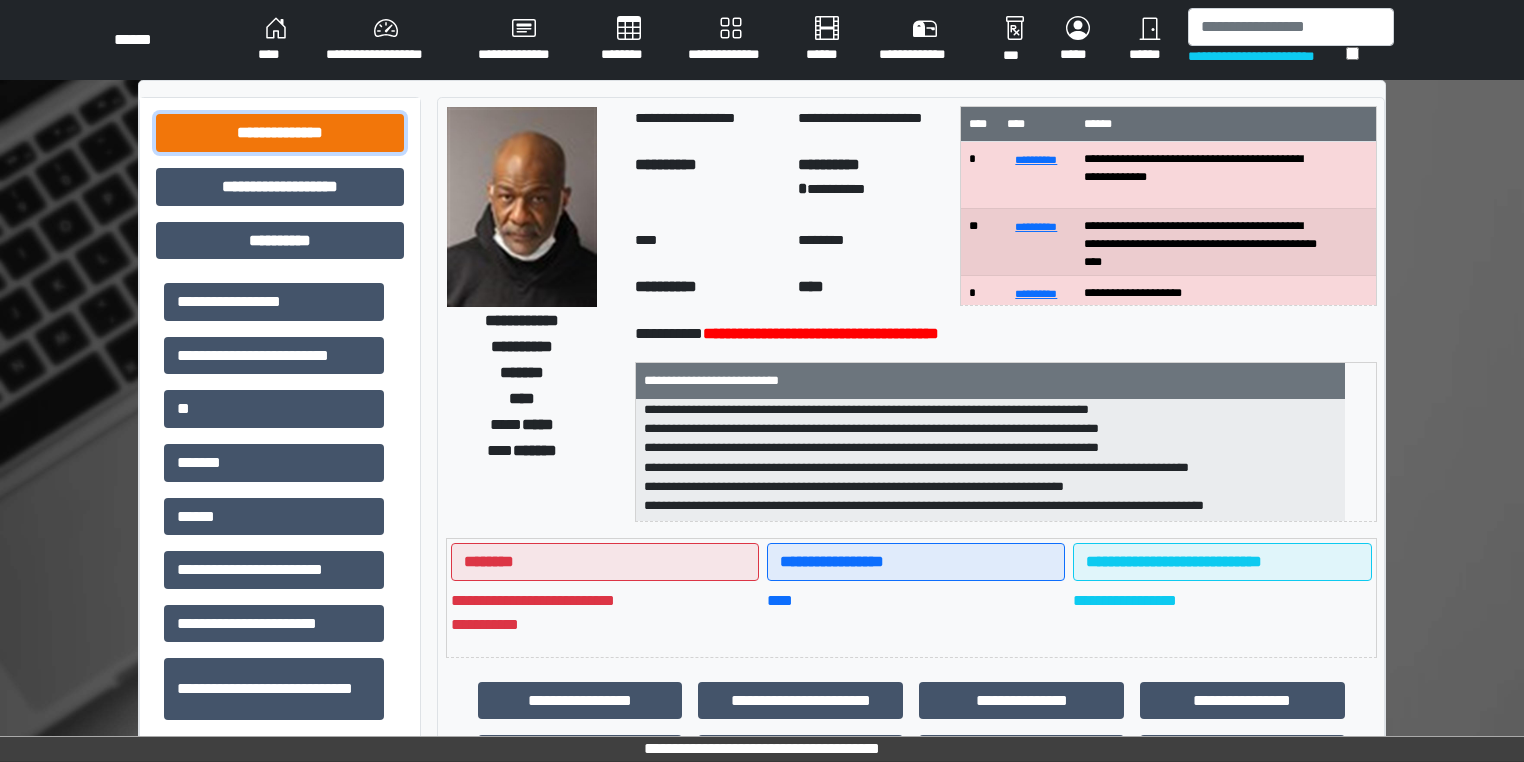 click on "**********" at bounding box center [280, 133] 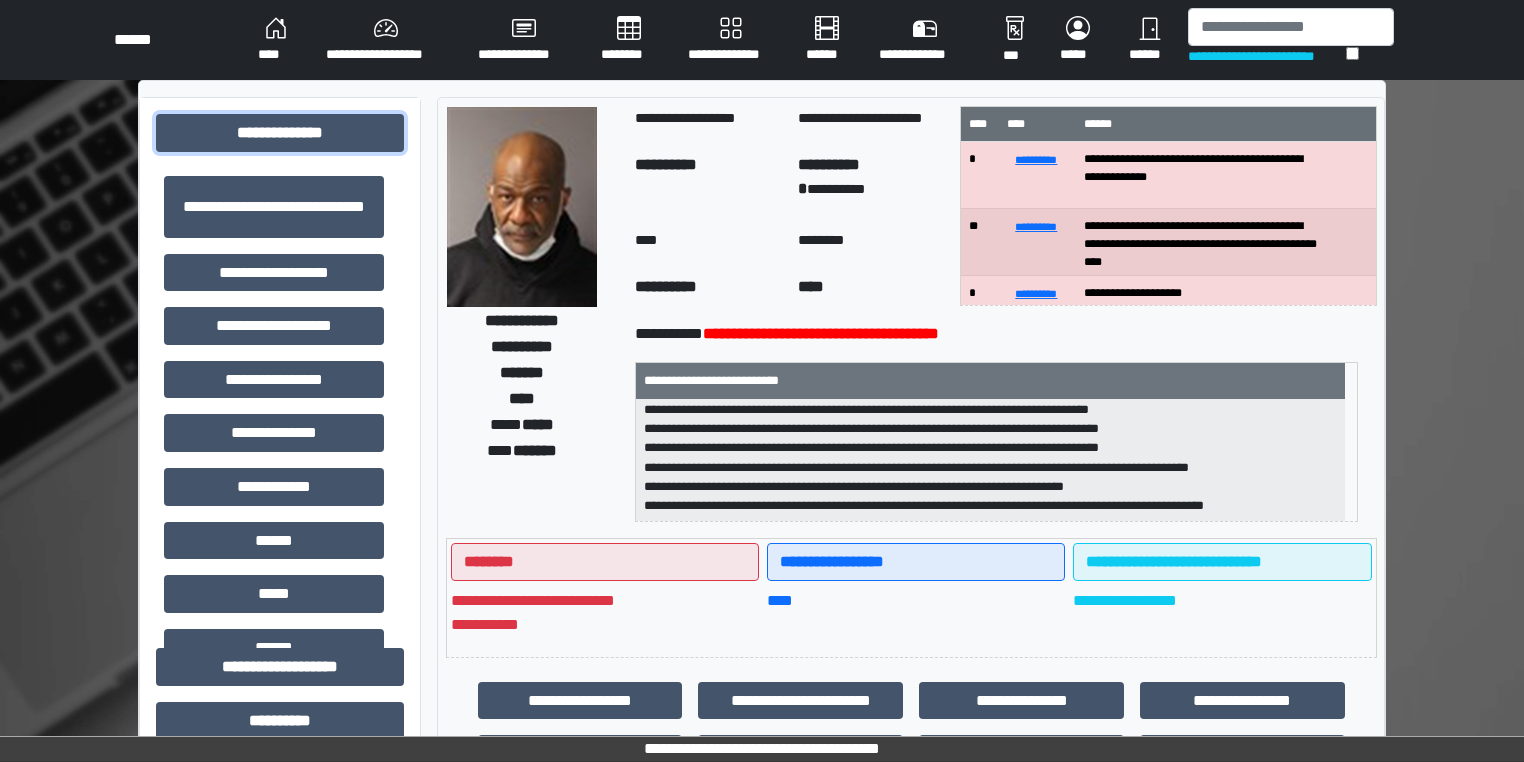 scroll, scrollTop: 1, scrollLeft: 0, axis: vertical 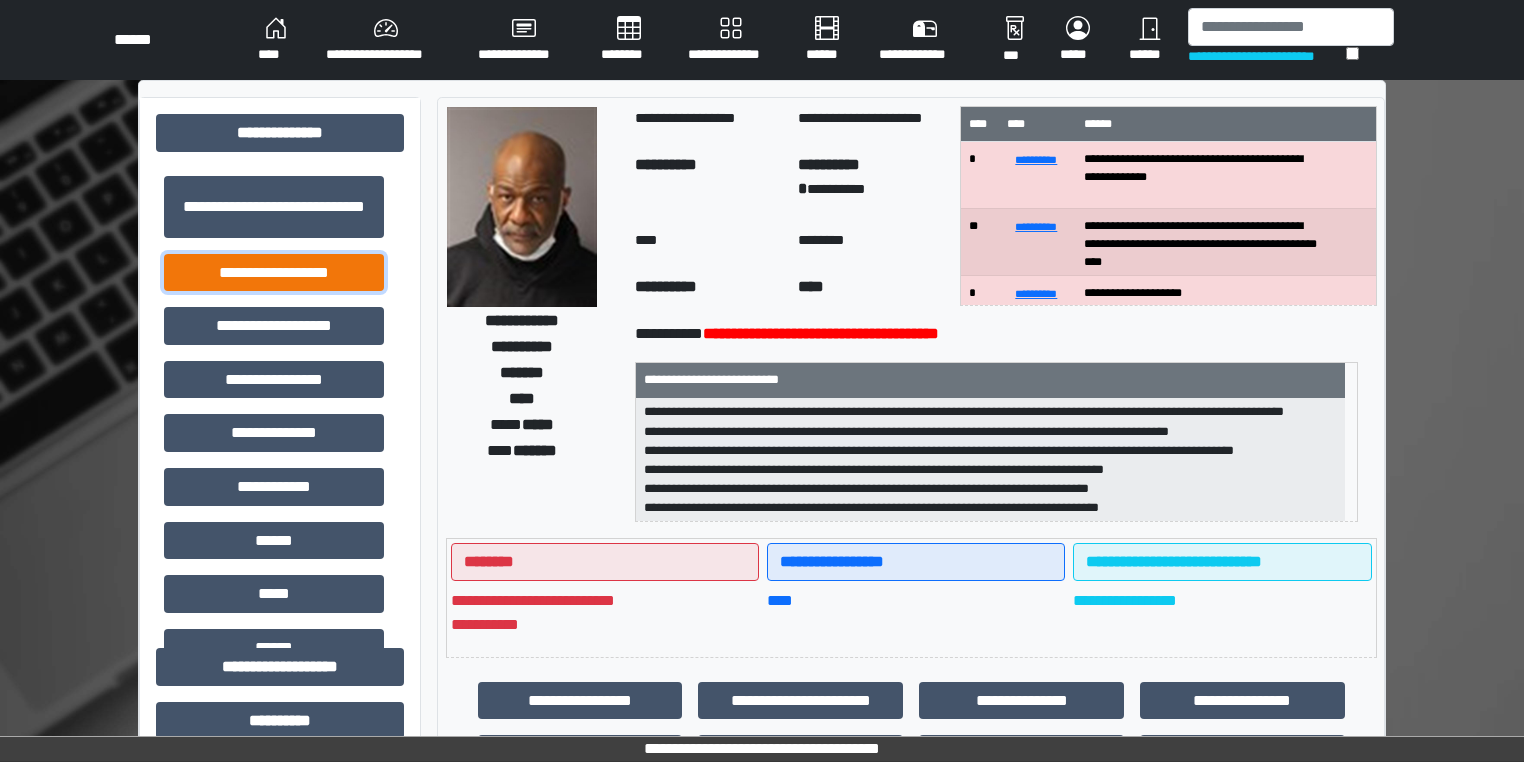 click on "**********" at bounding box center (274, 273) 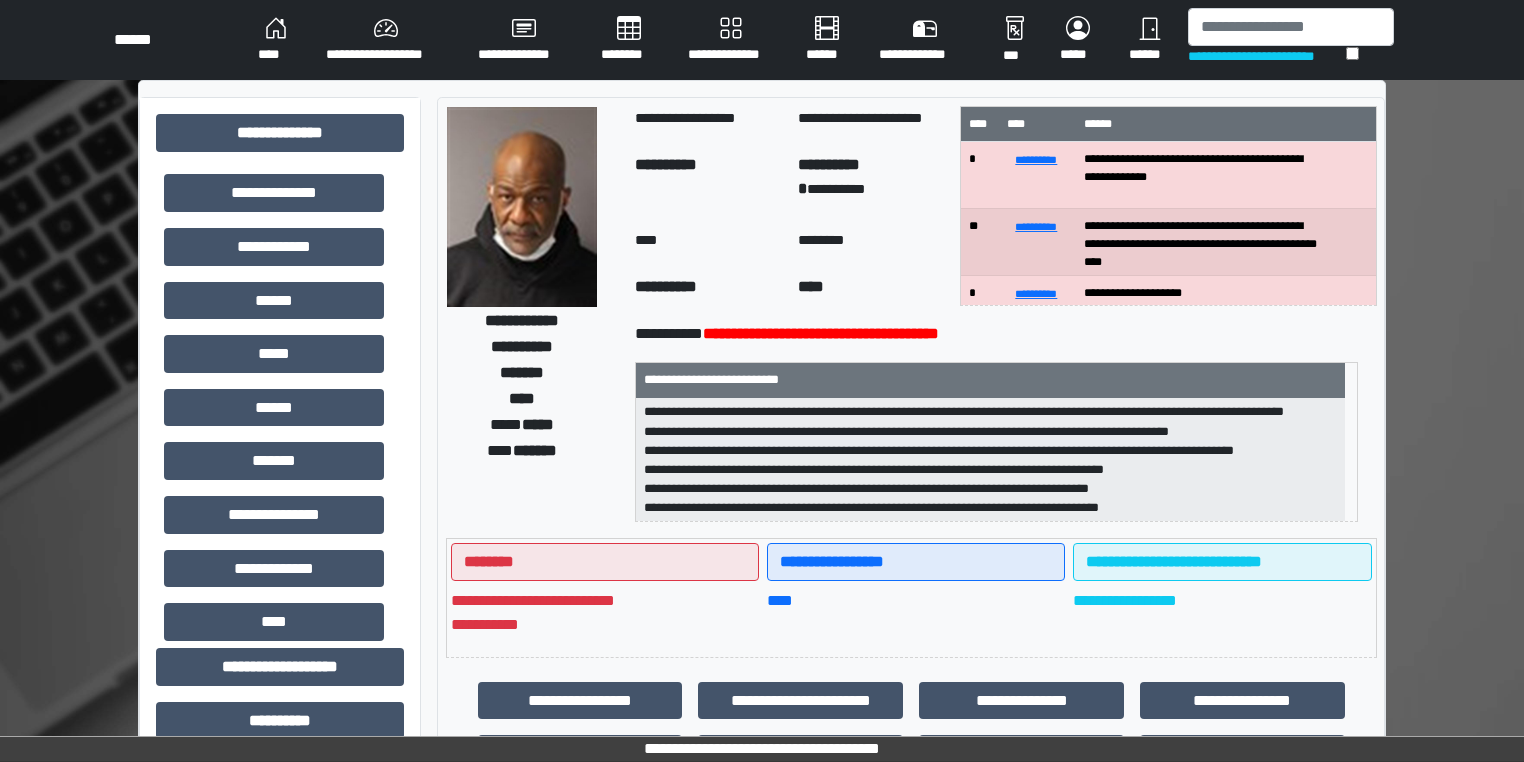 scroll, scrollTop: 320, scrollLeft: 0, axis: vertical 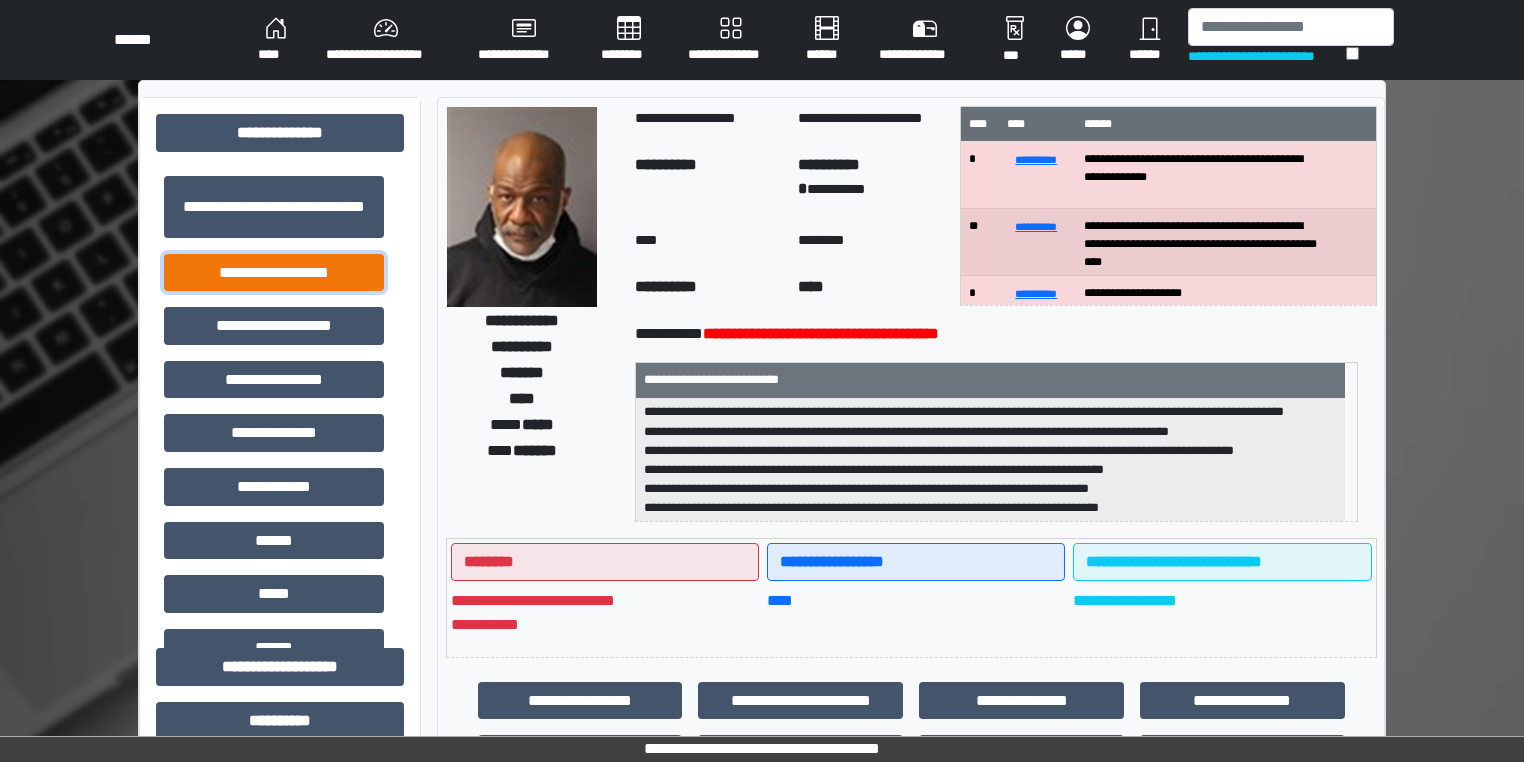 click on "**********" at bounding box center (274, 273) 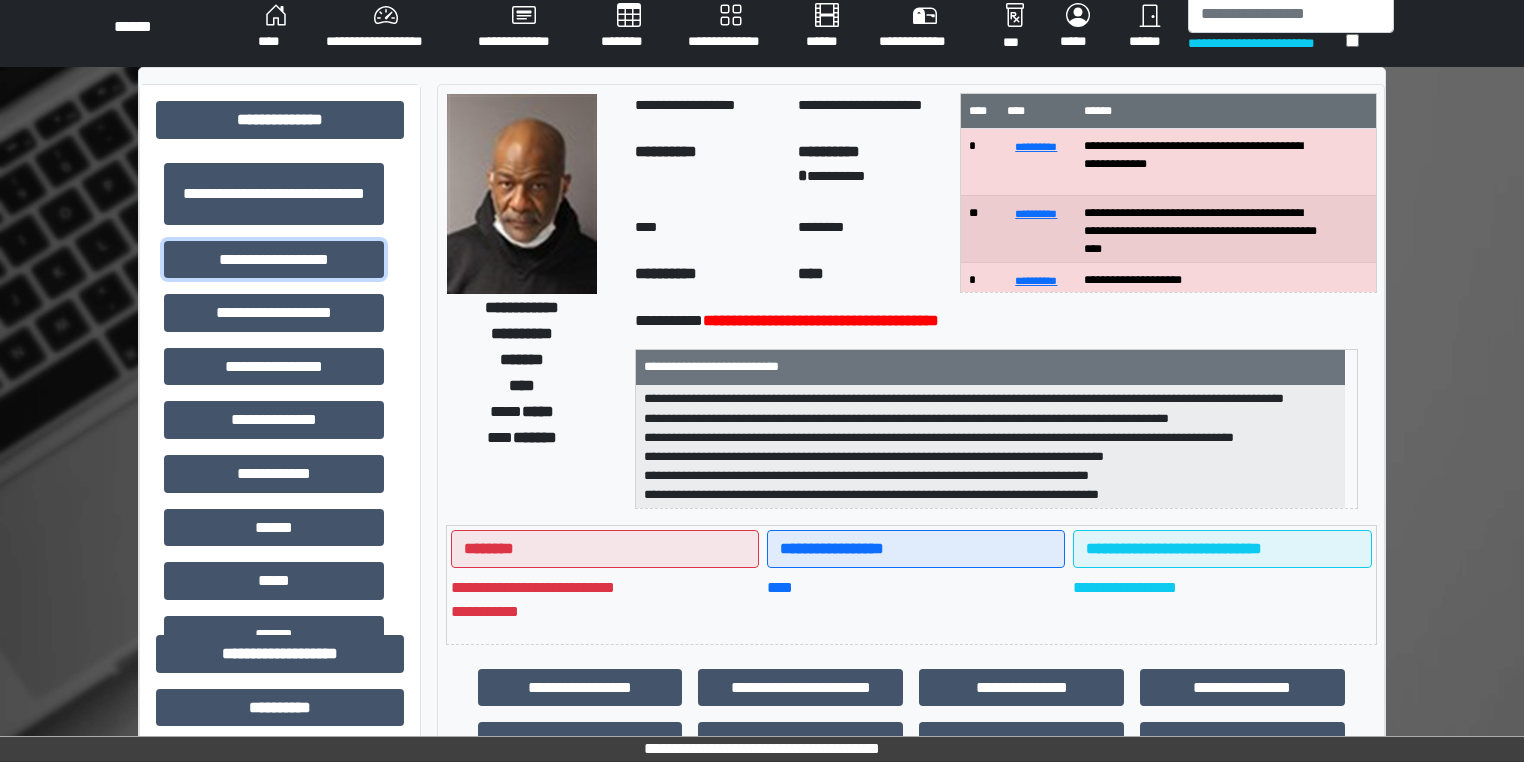 scroll, scrollTop: 320, scrollLeft: 0, axis: vertical 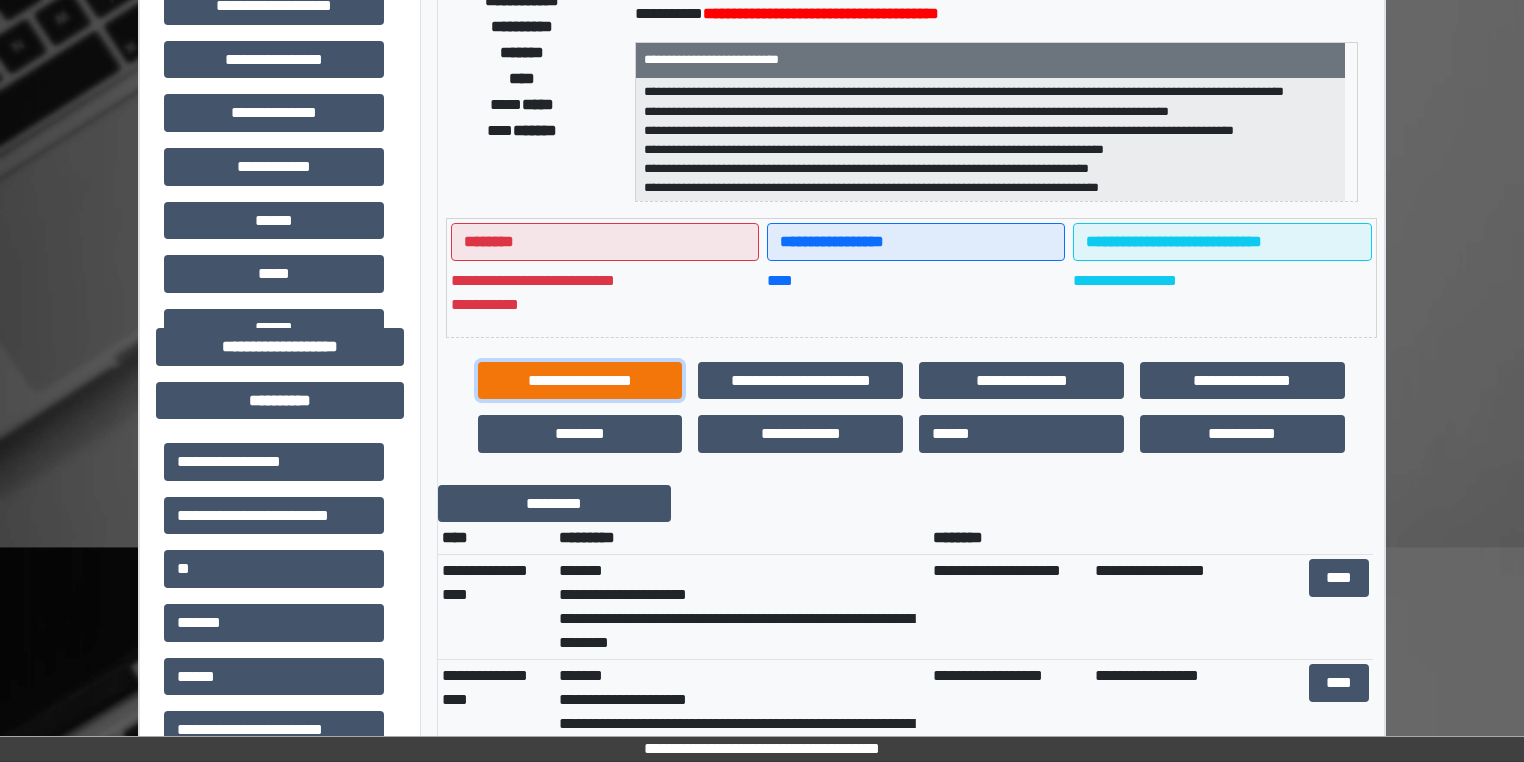 click on "**********" at bounding box center (580, 381) 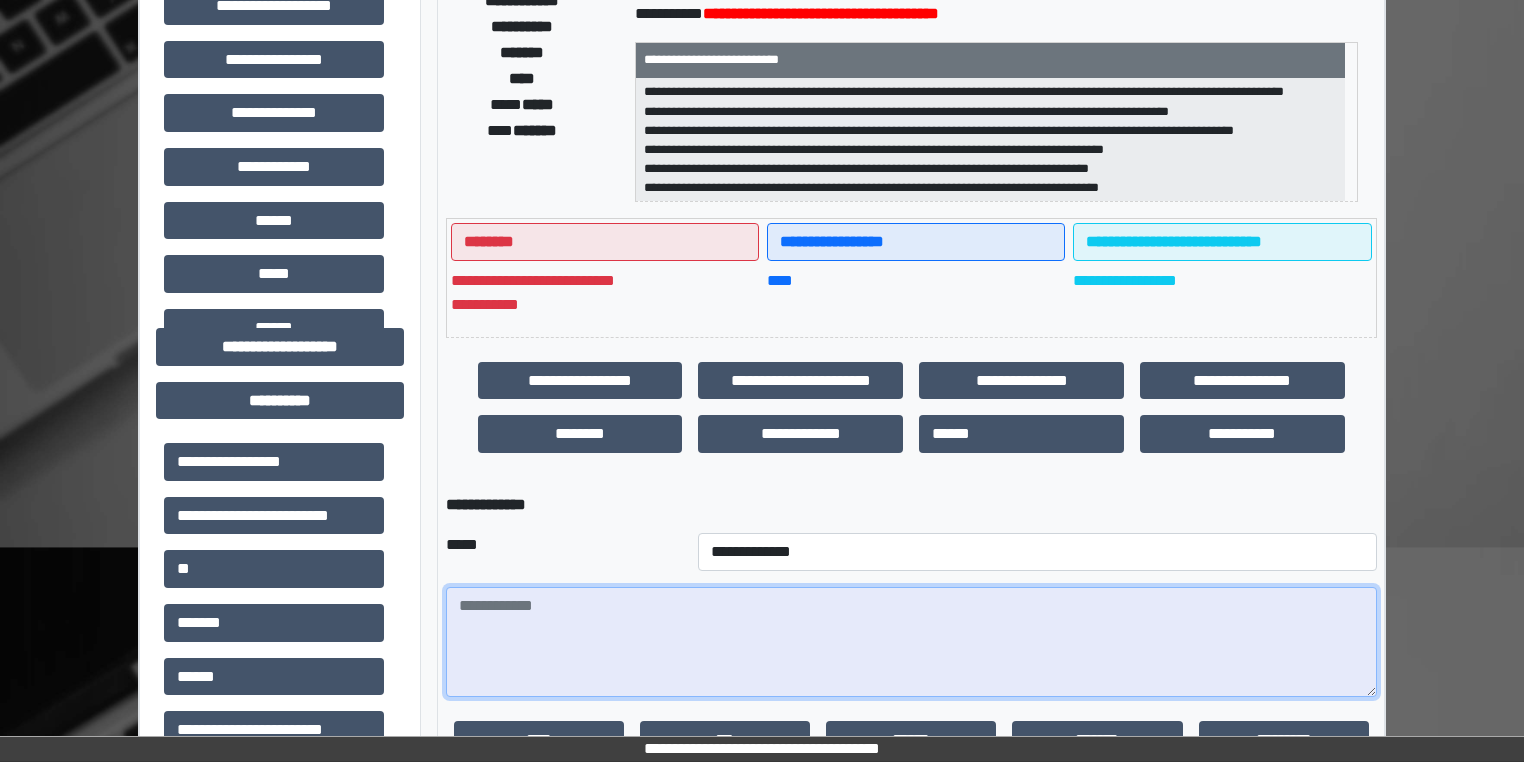 click at bounding box center [911, 642] 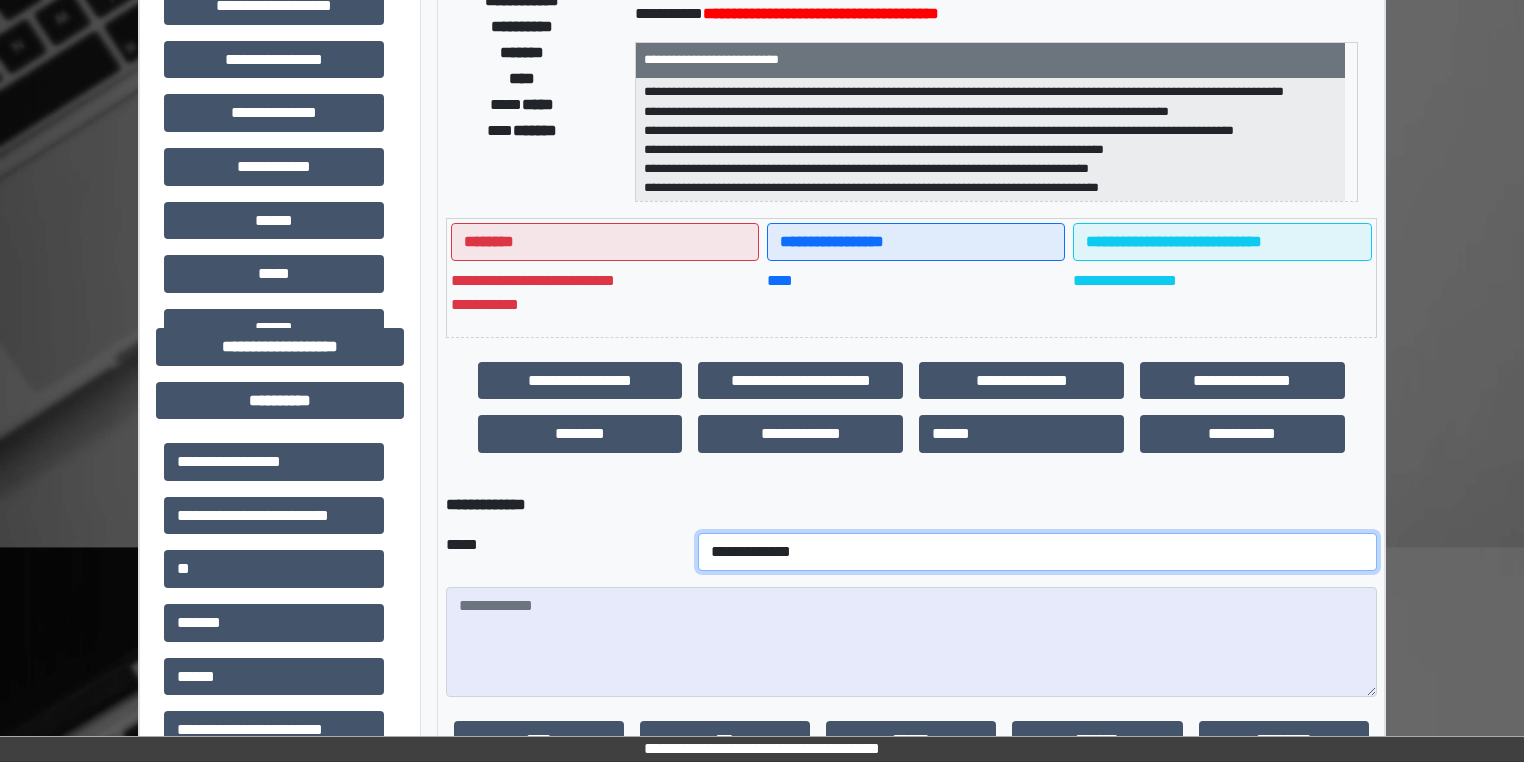 click on "**********" at bounding box center (1037, 552) 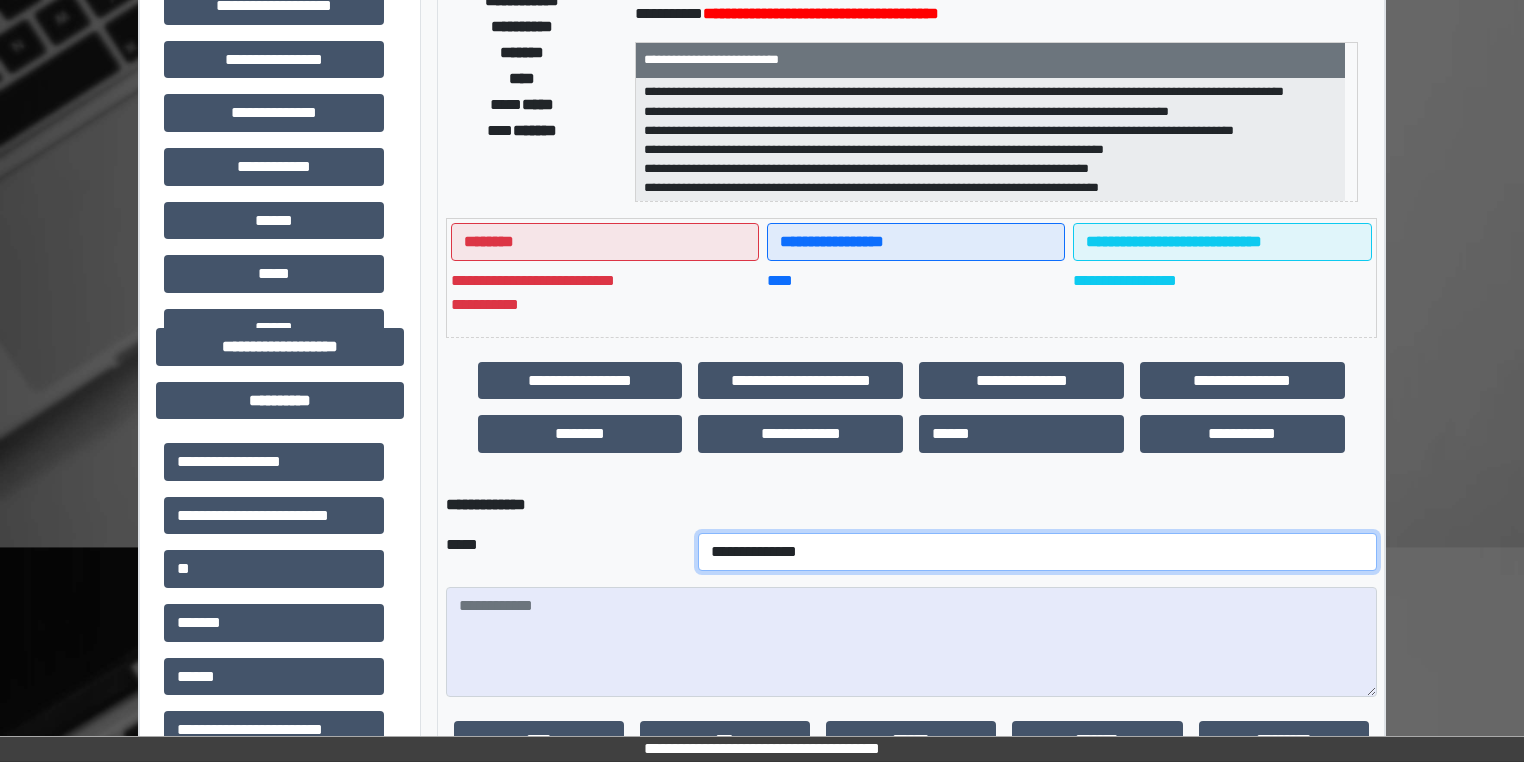 click on "**********" at bounding box center (1037, 552) 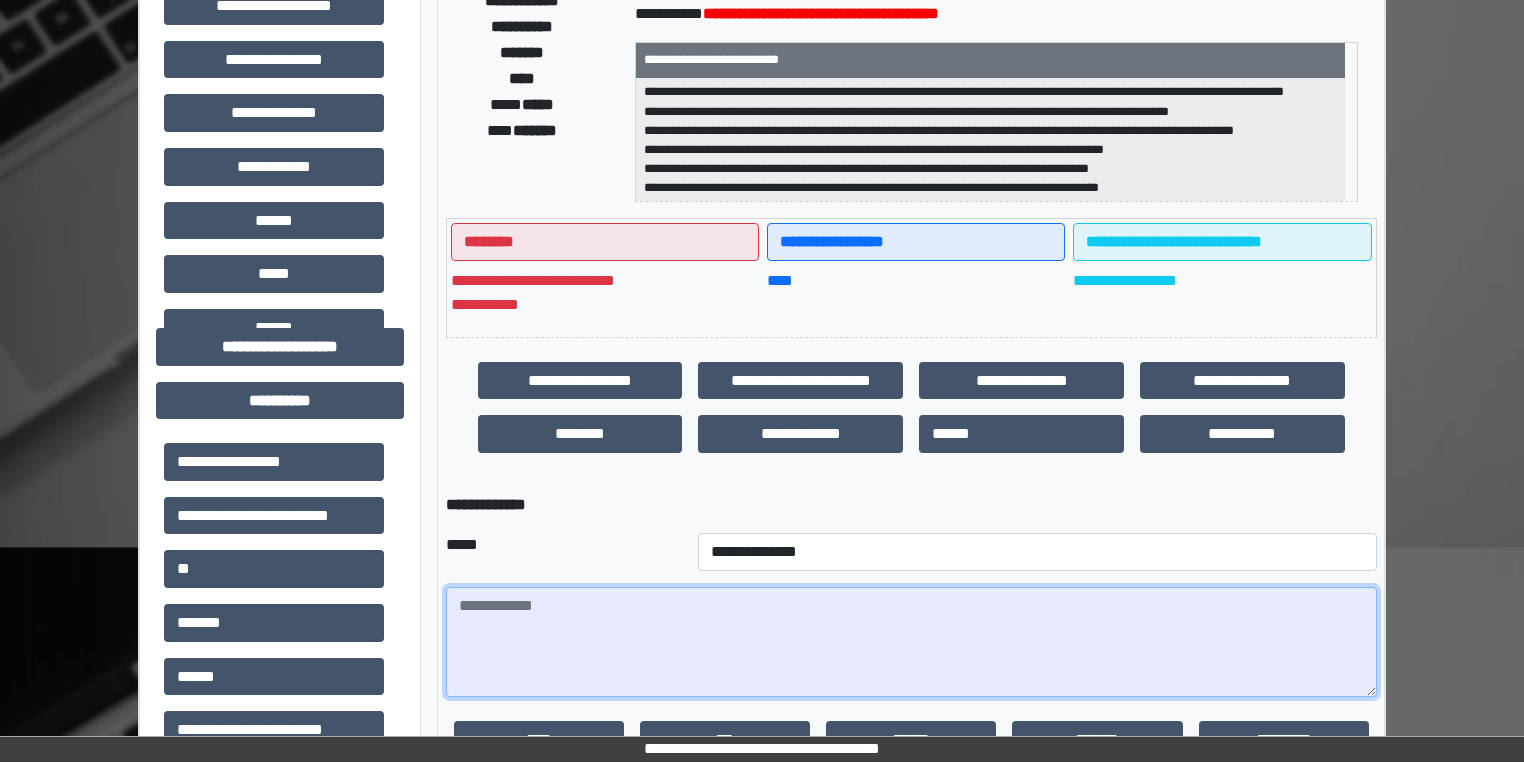 click at bounding box center (911, 642) 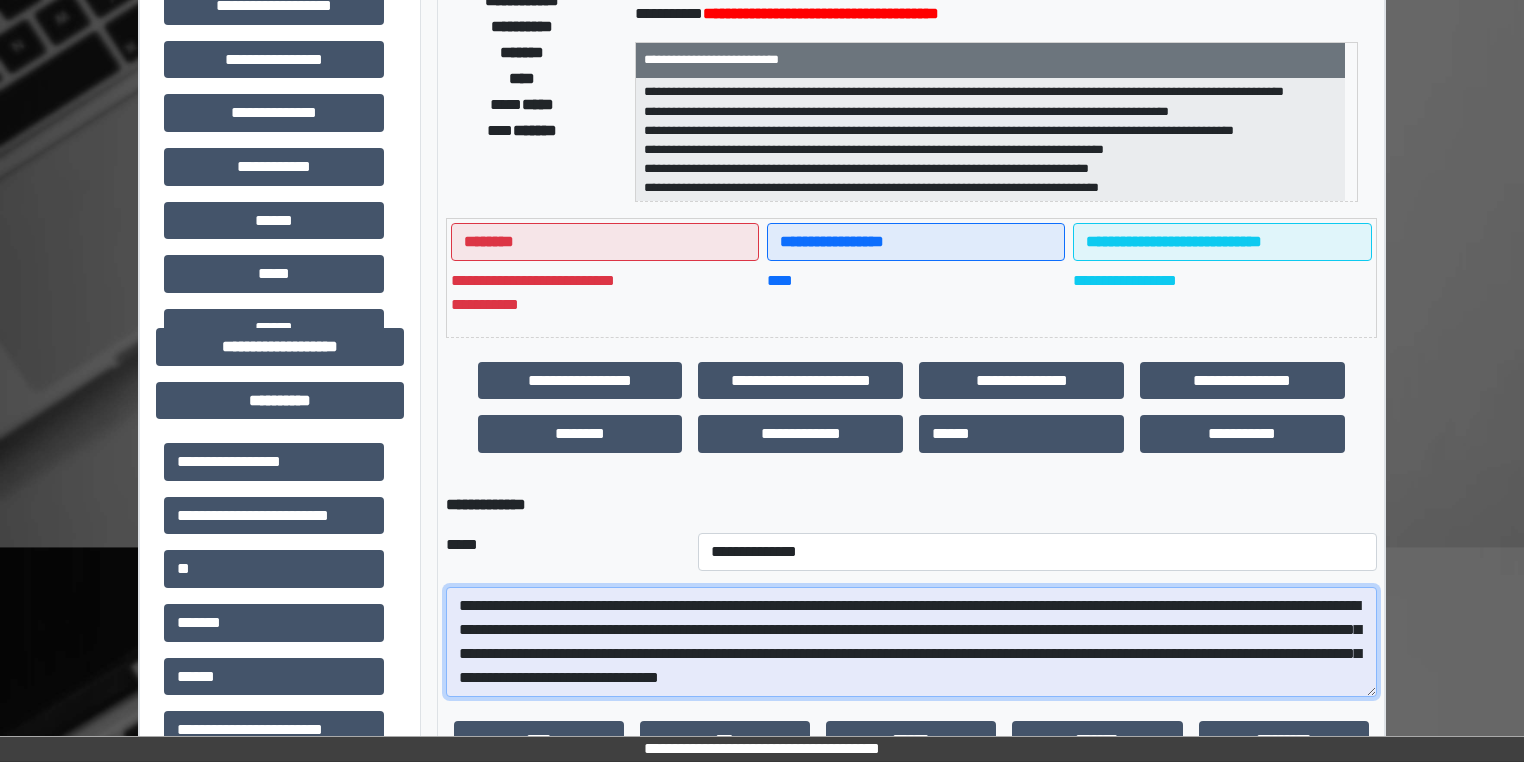 drag, startPoint x: 1147, startPoint y: 669, endPoint x: 800, endPoint y: 674, distance: 347.036 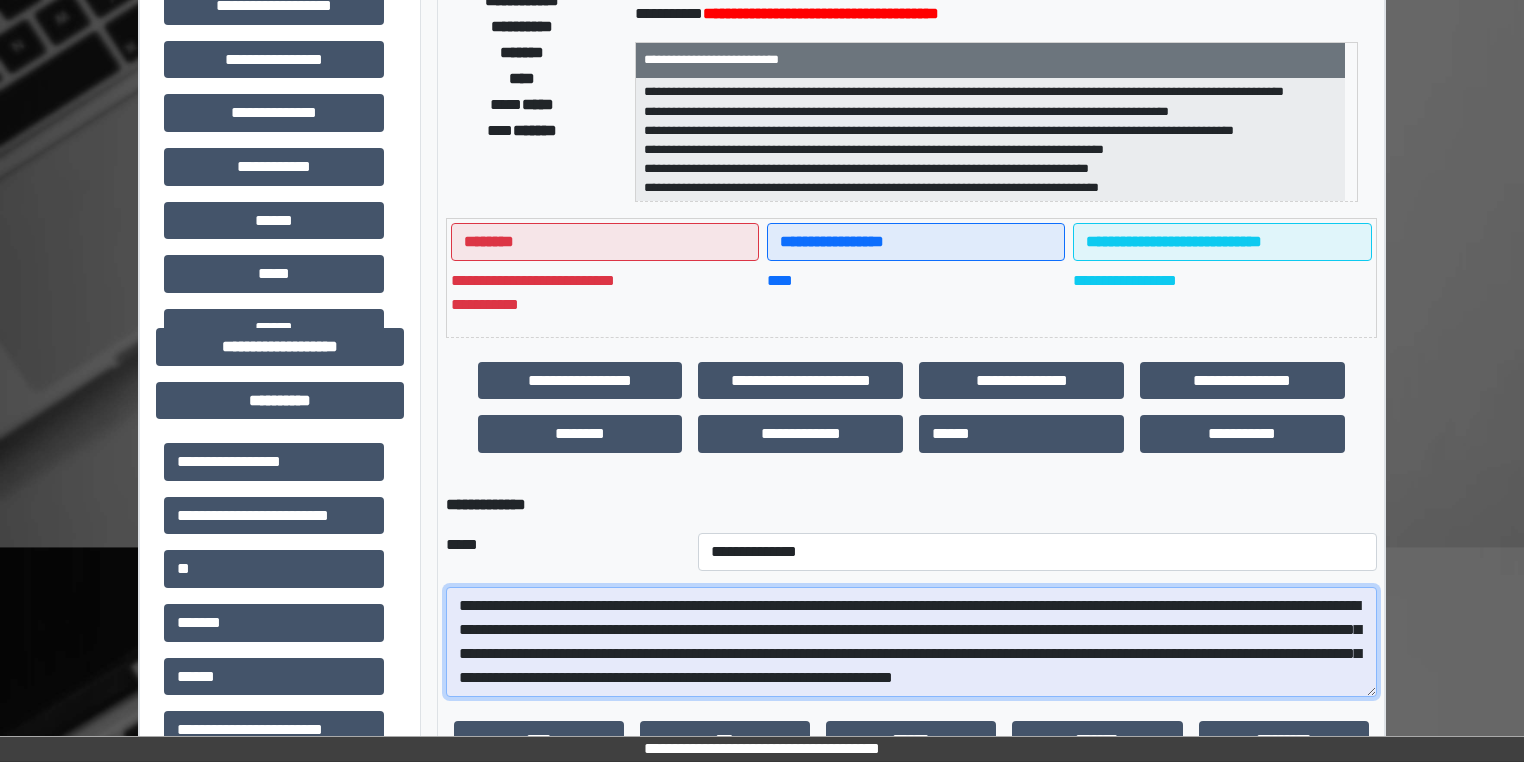 scroll, scrollTop: 16, scrollLeft: 0, axis: vertical 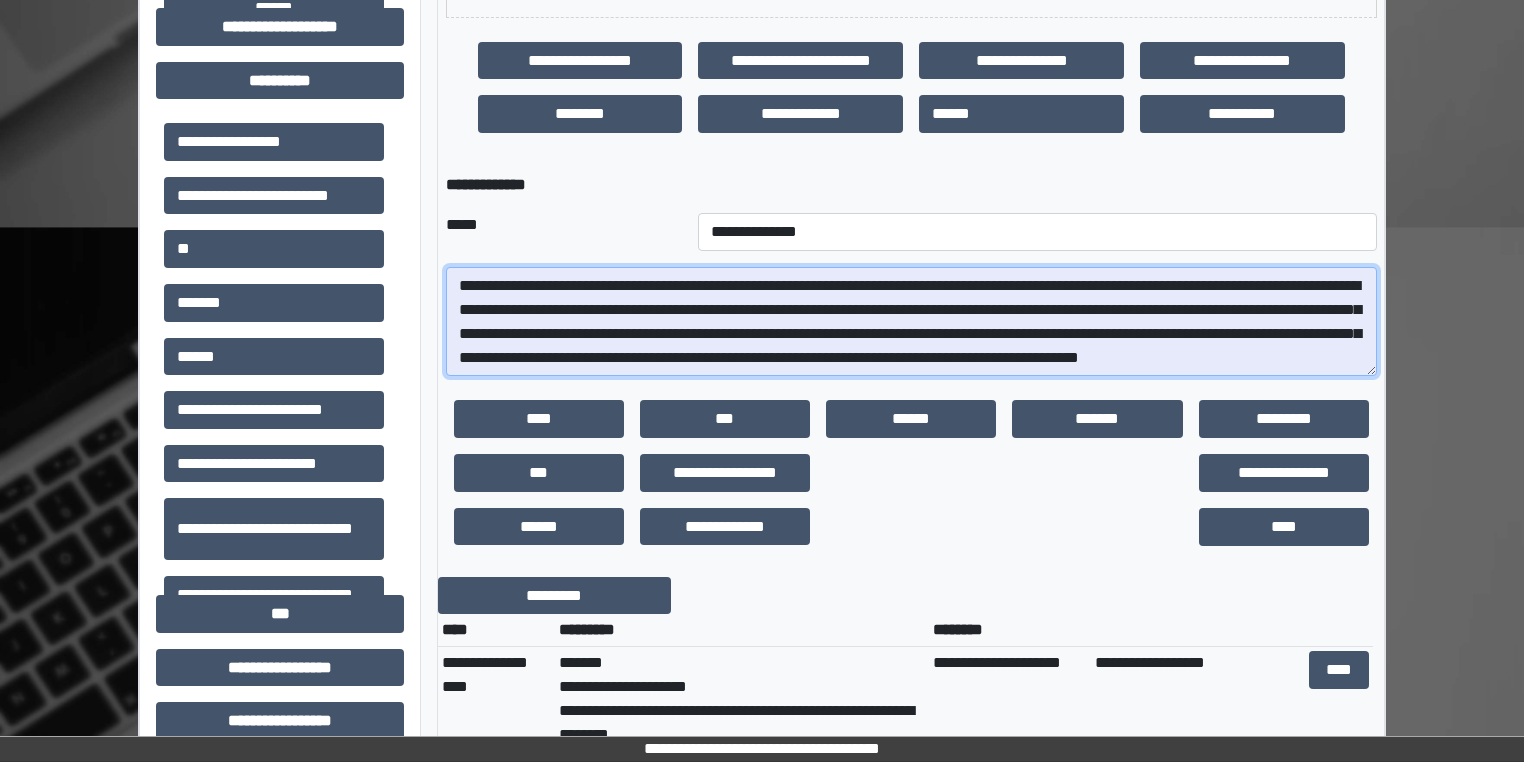 type on "**********" 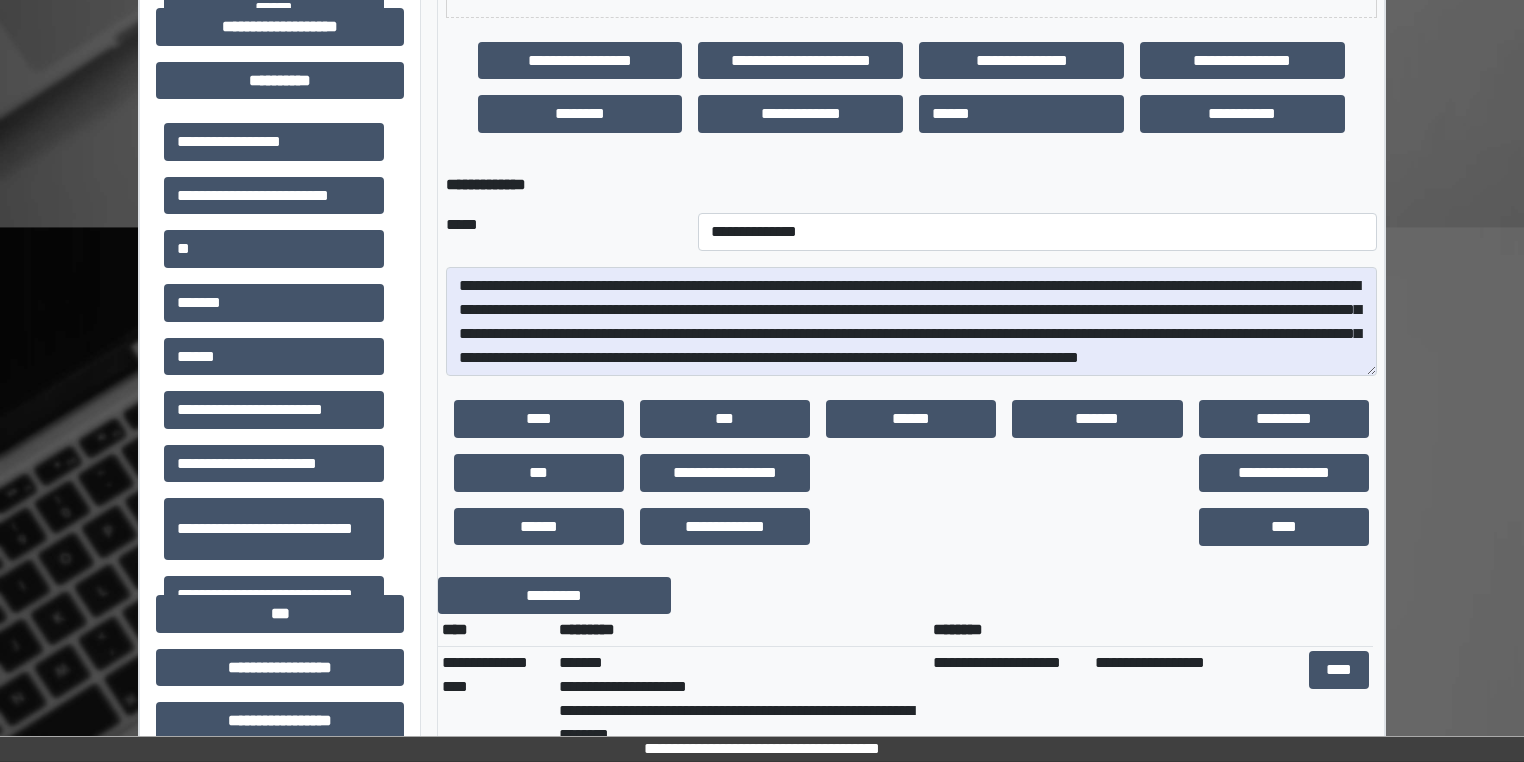 click on "****" at bounding box center [1284, 527] 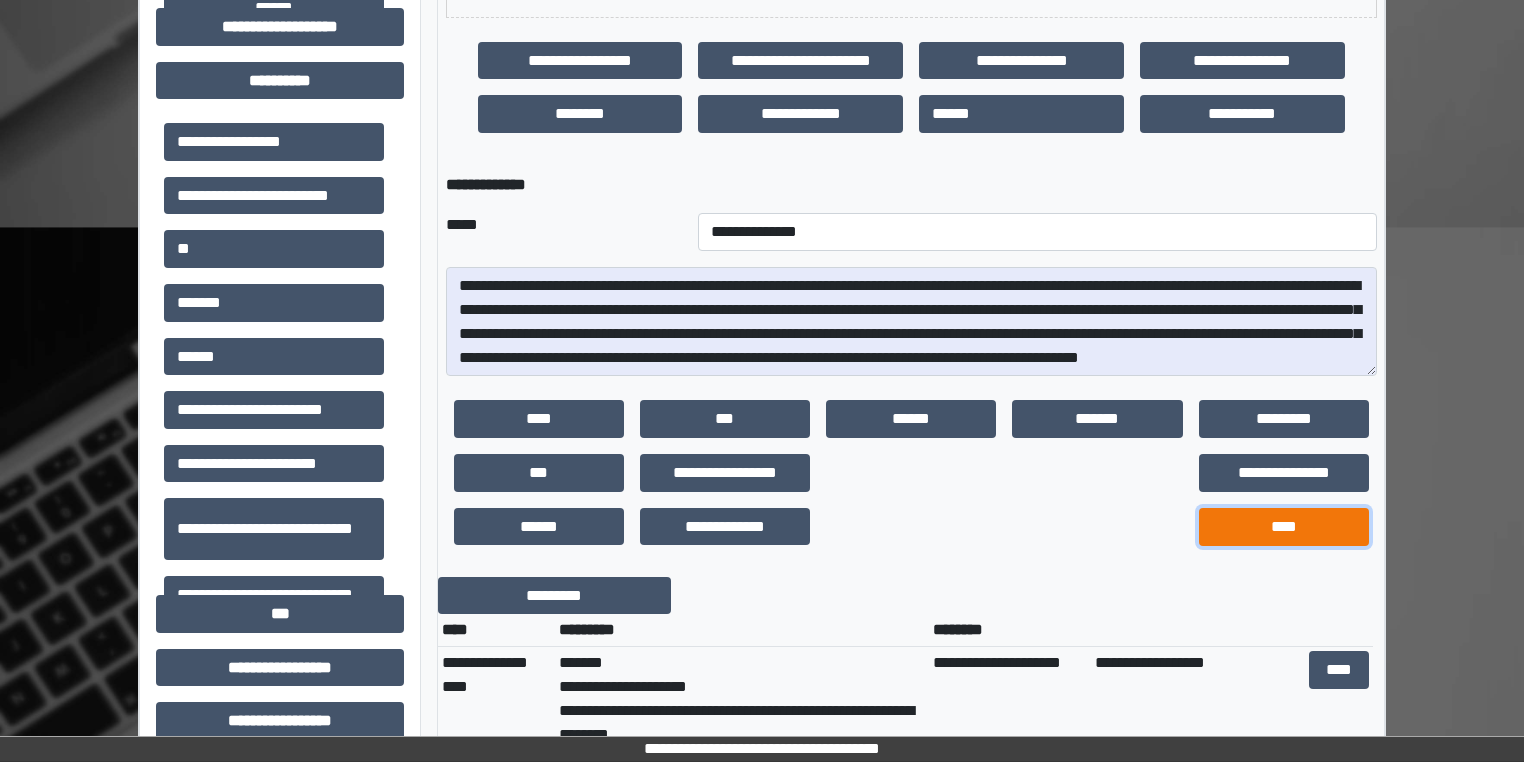 click on "****" at bounding box center [1284, 527] 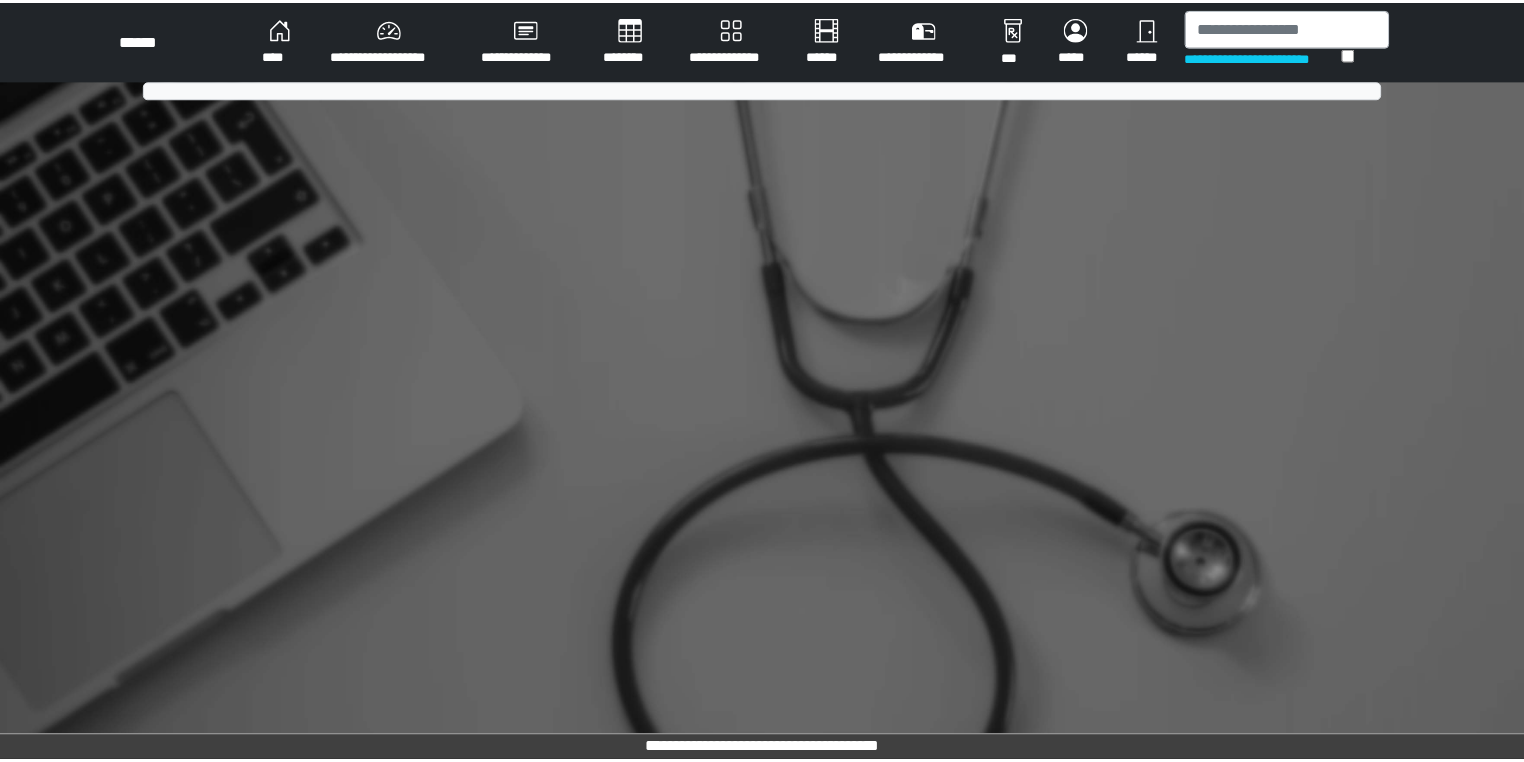 scroll, scrollTop: 0, scrollLeft: 0, axis: both 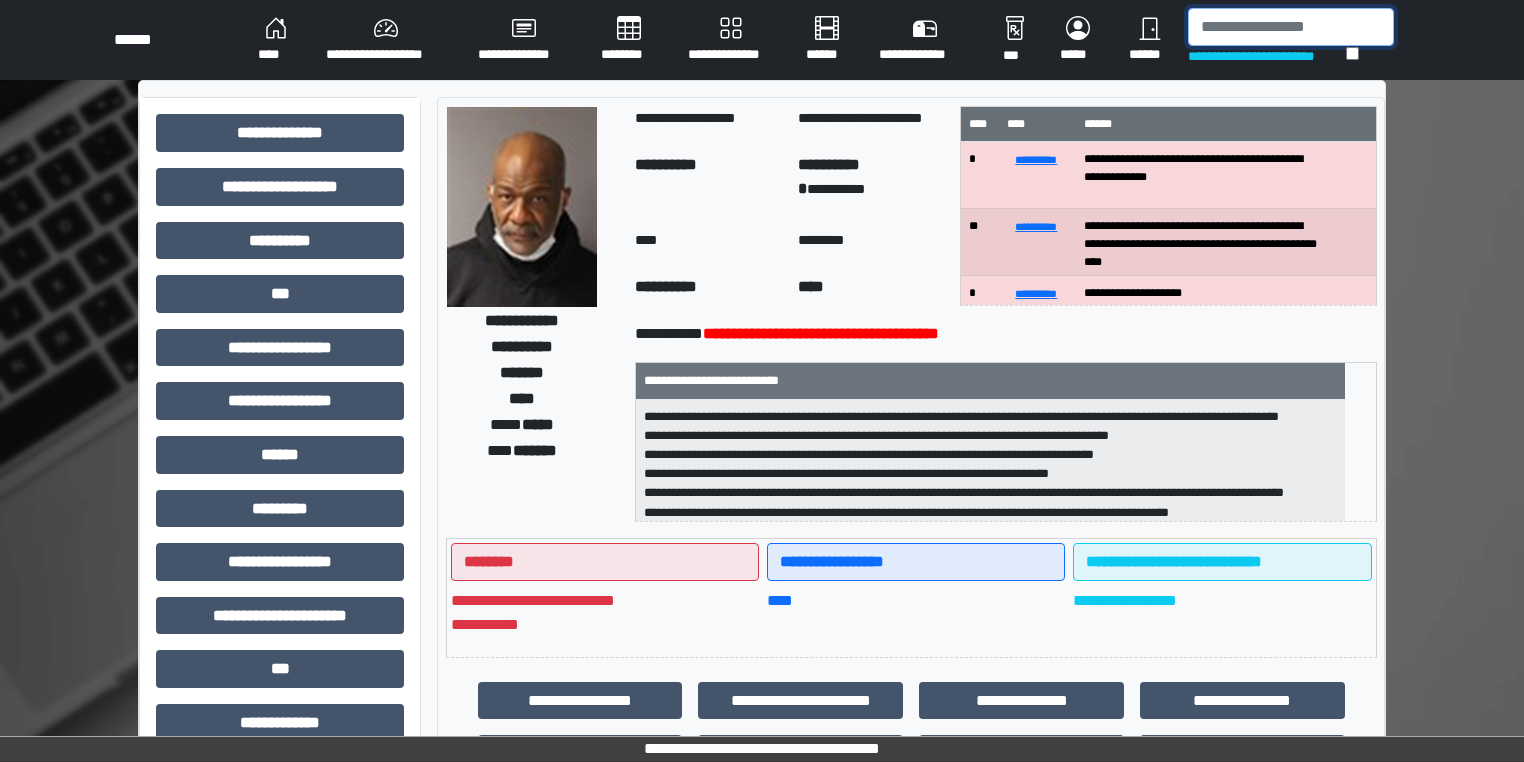 click at bounding box center (1291, 27) 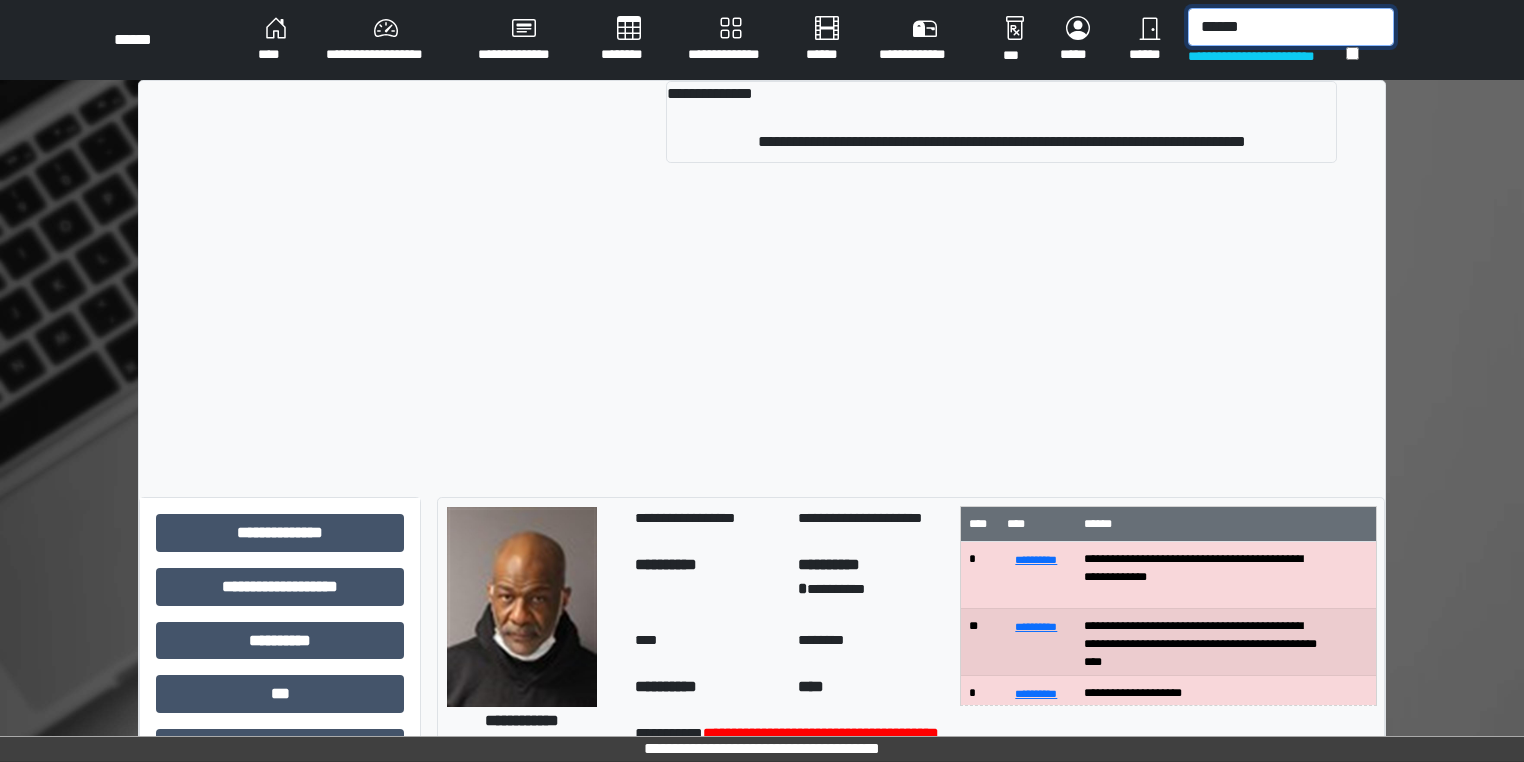 type on "******" 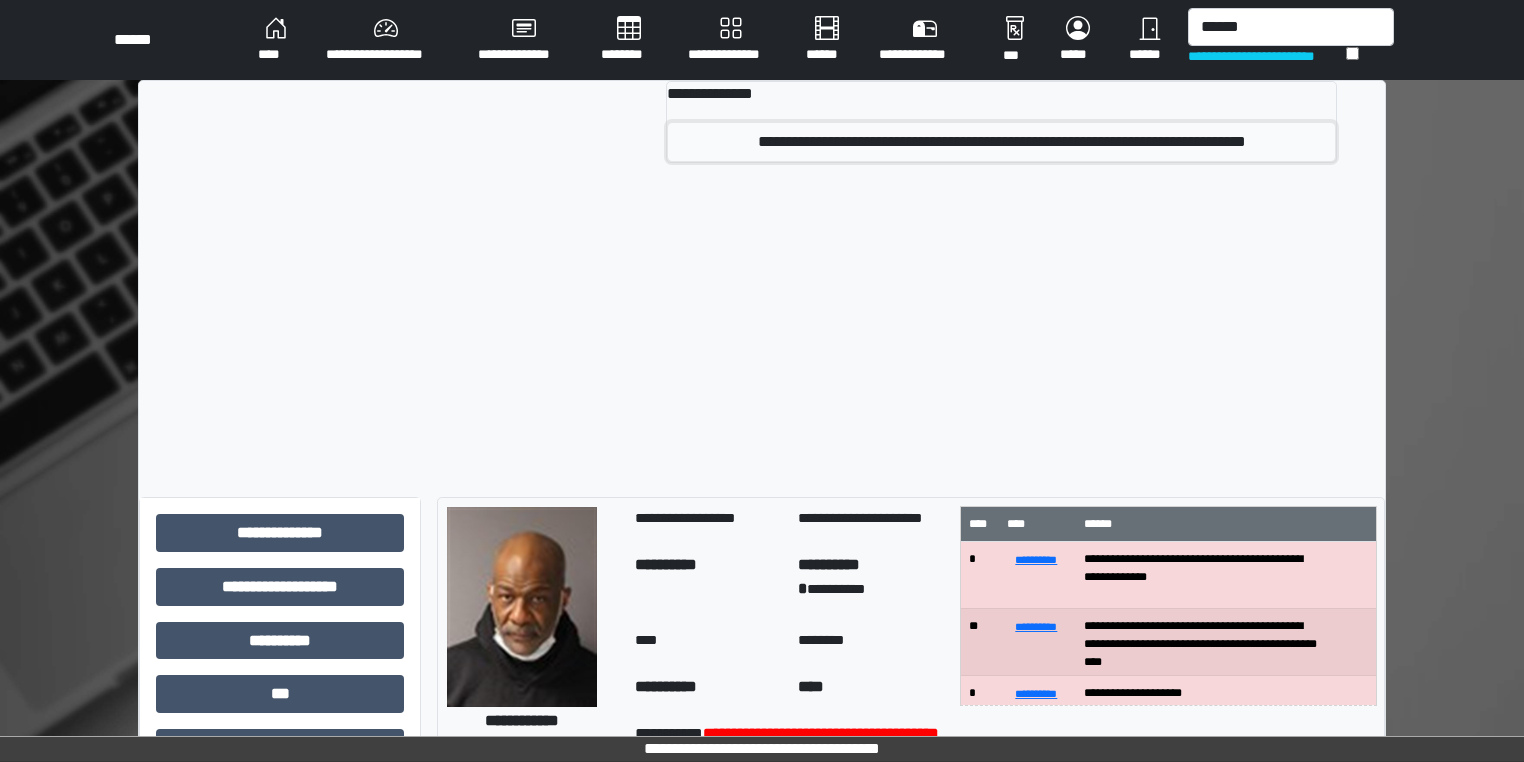 click on "**********" at bounding box center (1001, 142) 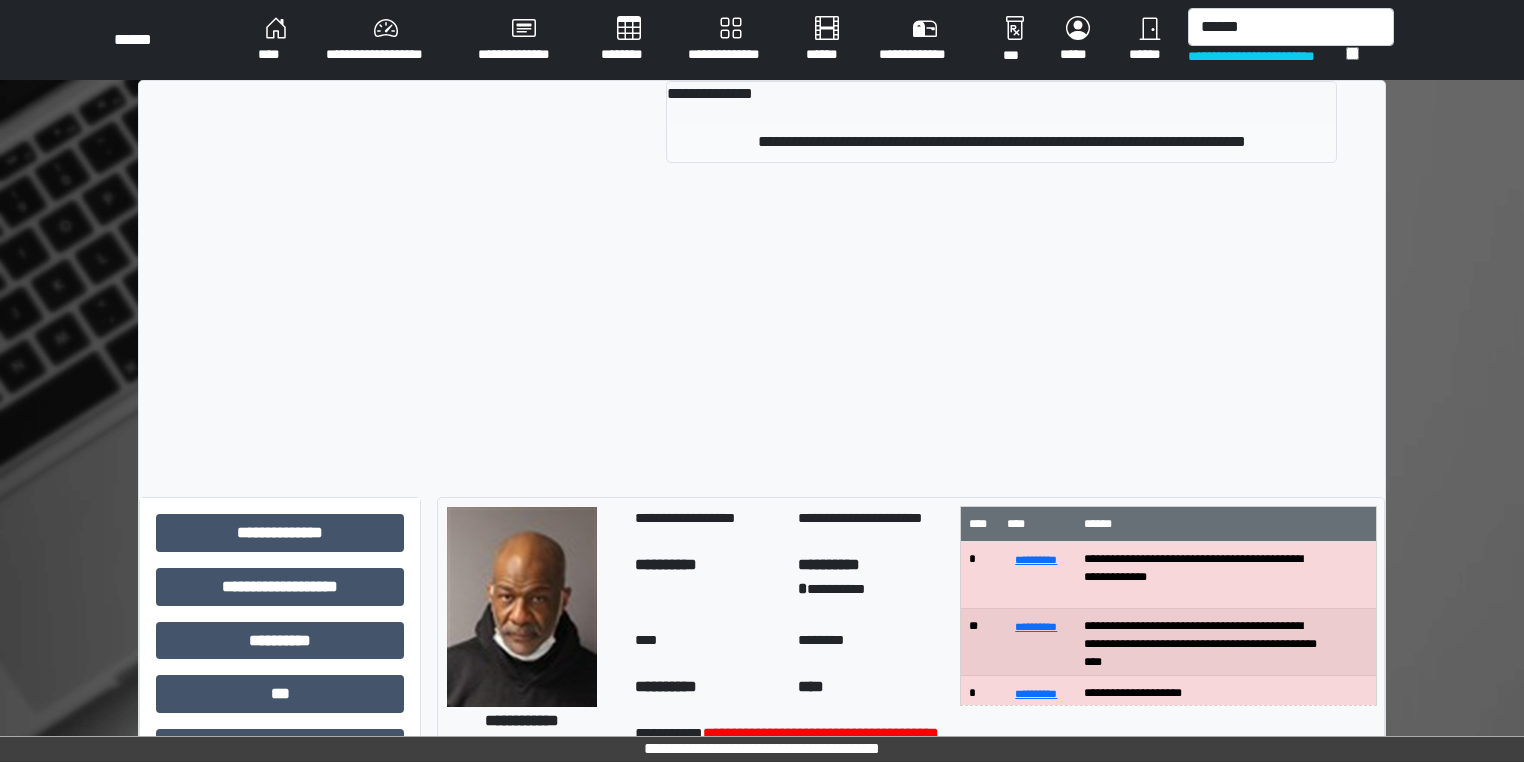 type 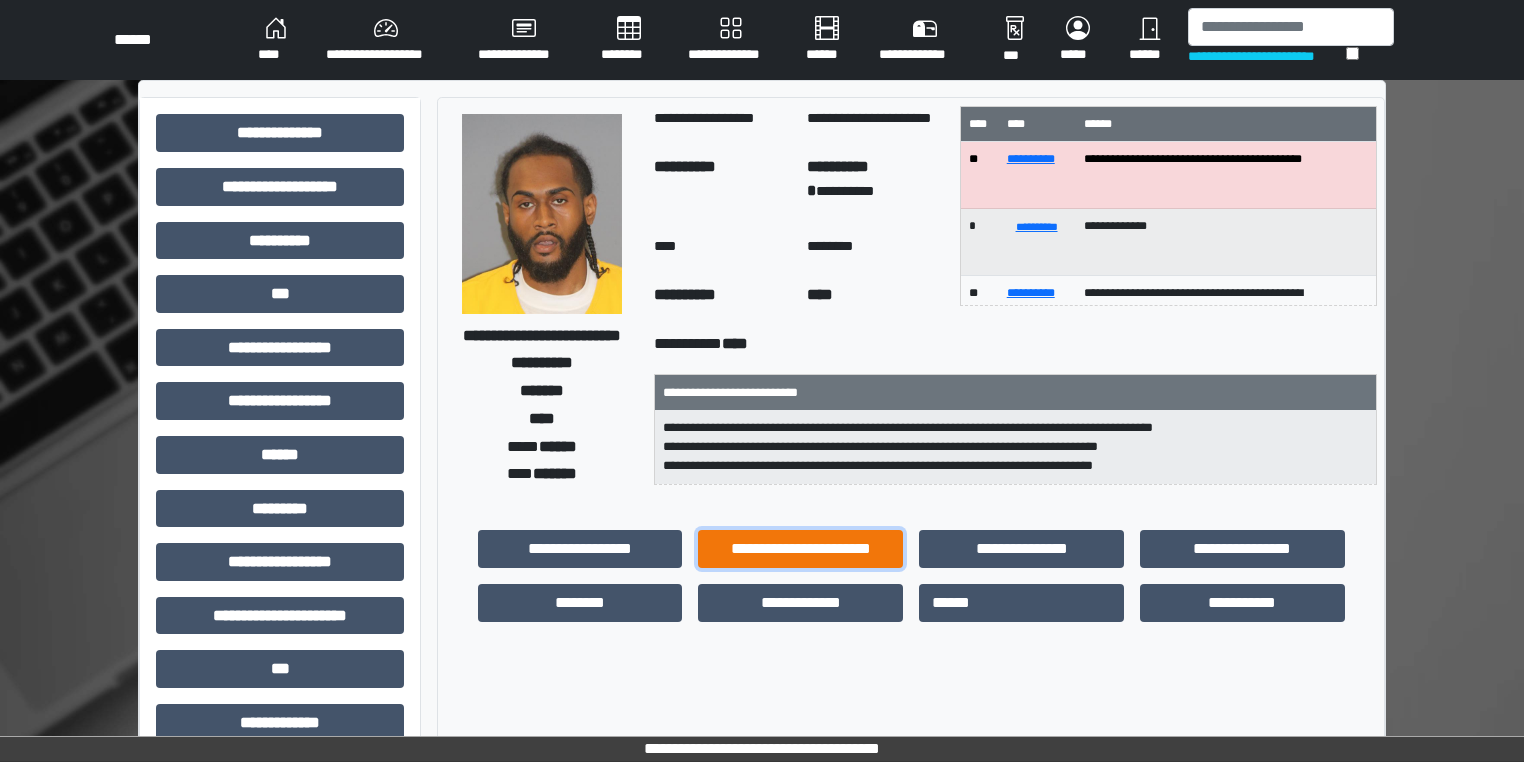 click on "**********" at bounding box center [800, 549] 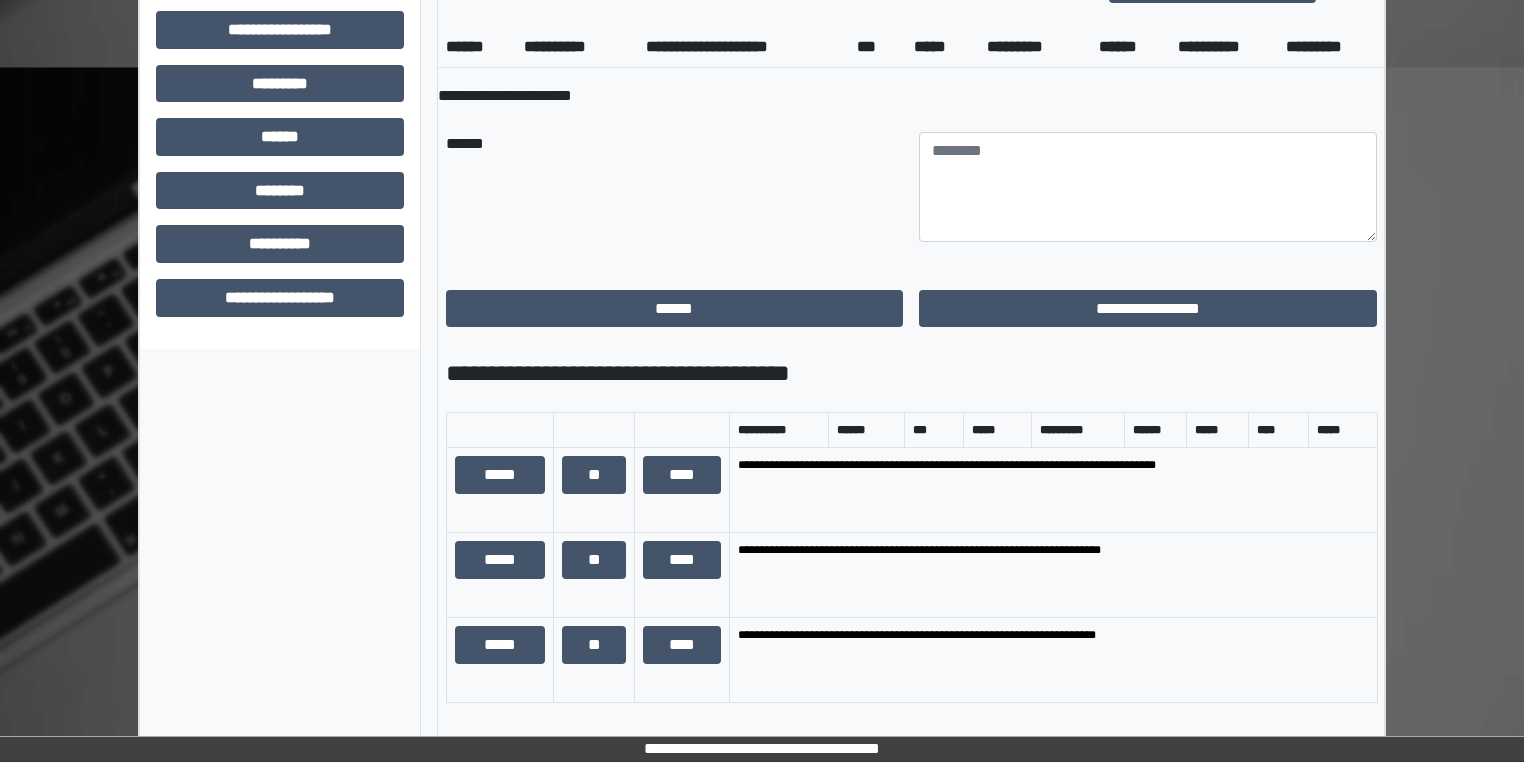 scroll, scrollTop: 800, scrollLeft: 0, axis: vertical 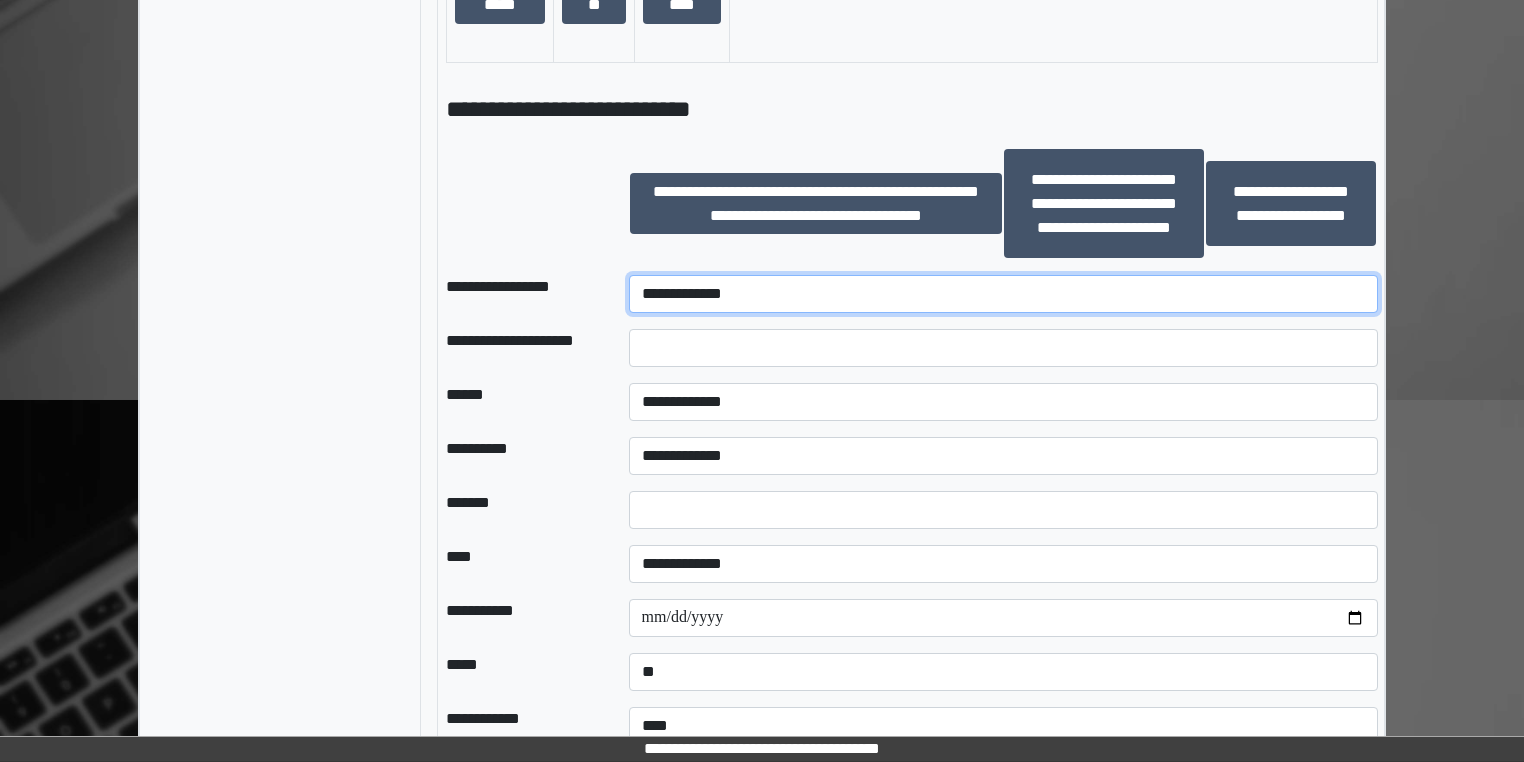 click on "**********" at bounding box center (1003, 294) 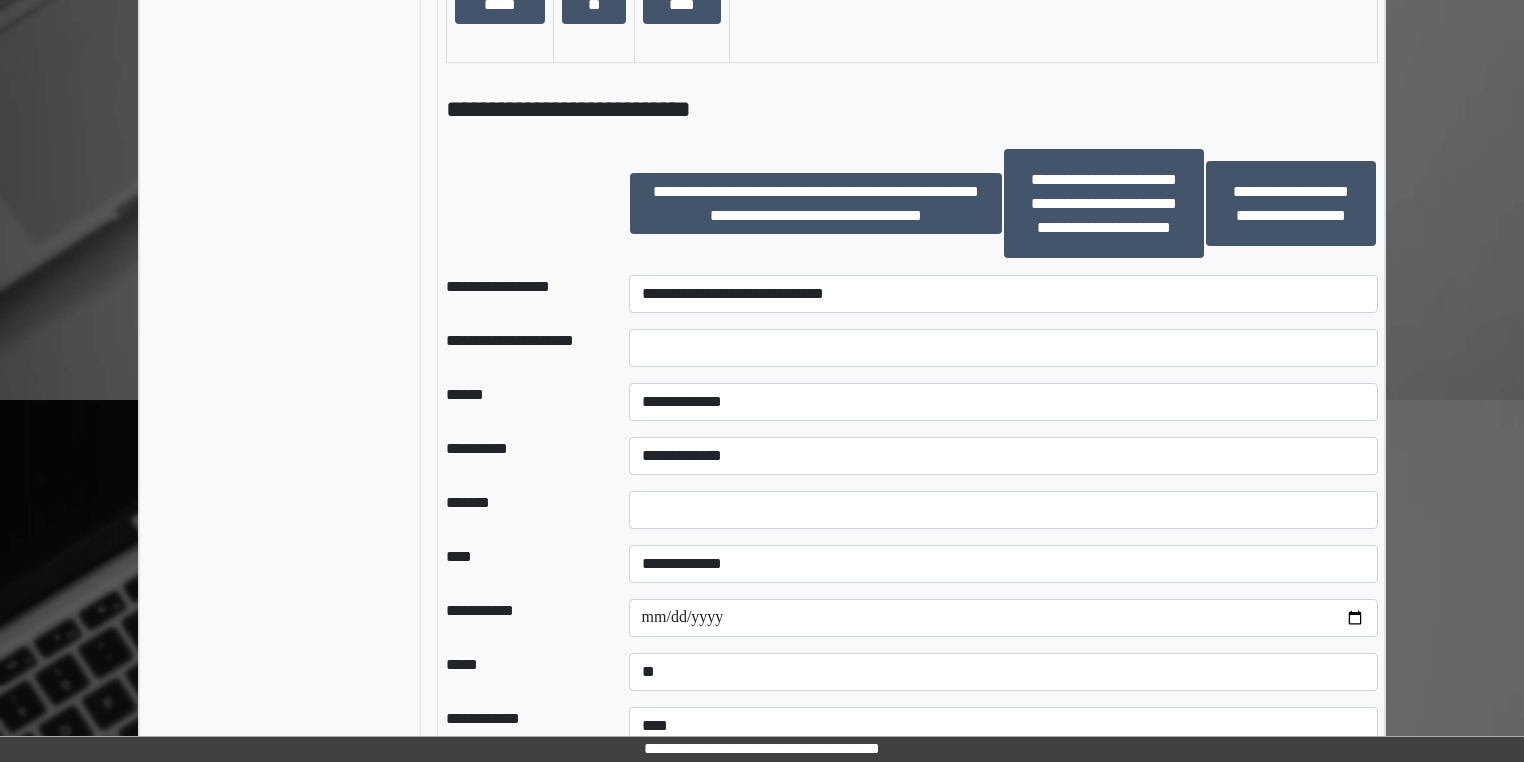 click at bounding box center [1003, 348] 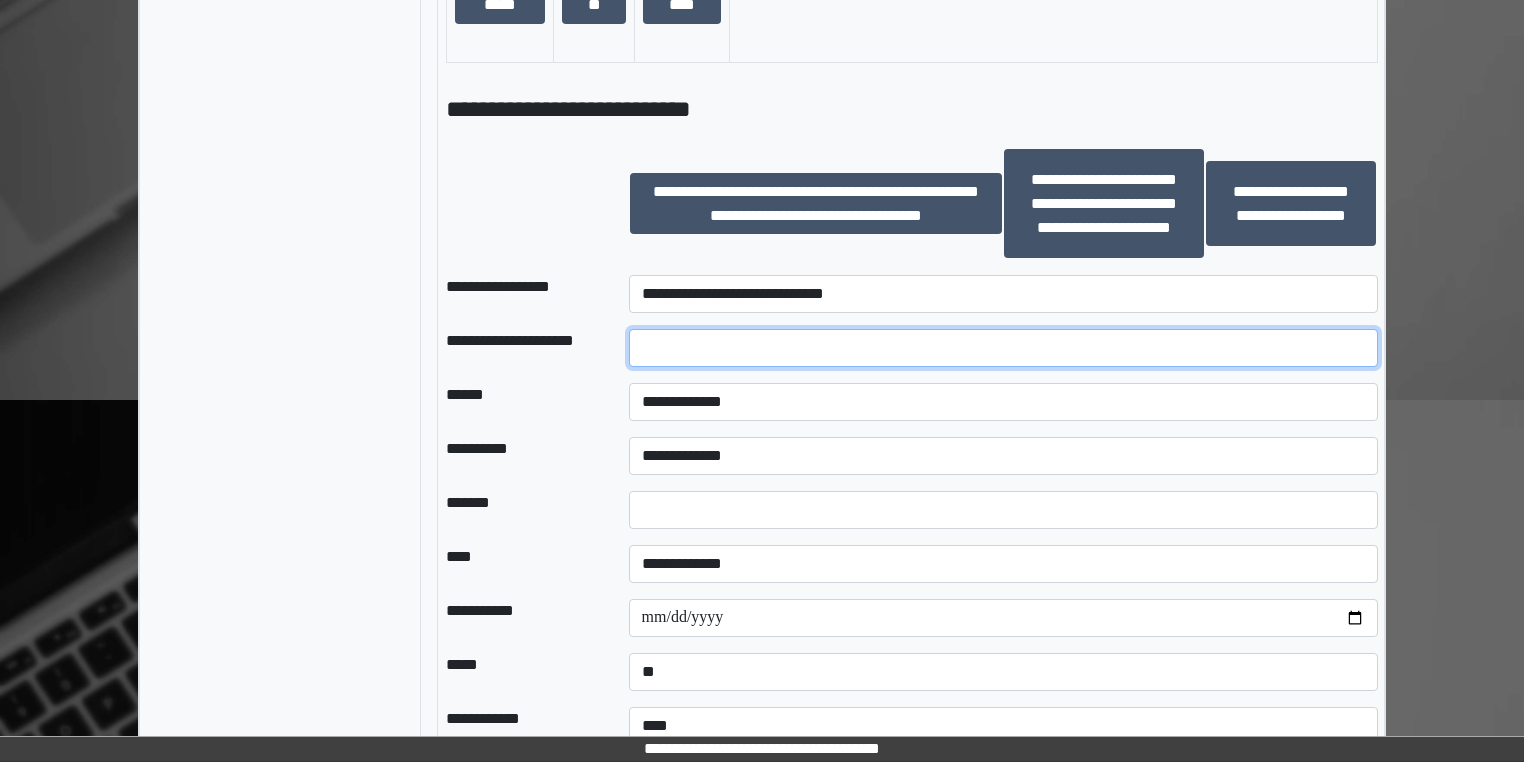 click at bounding box center [1003, 348] 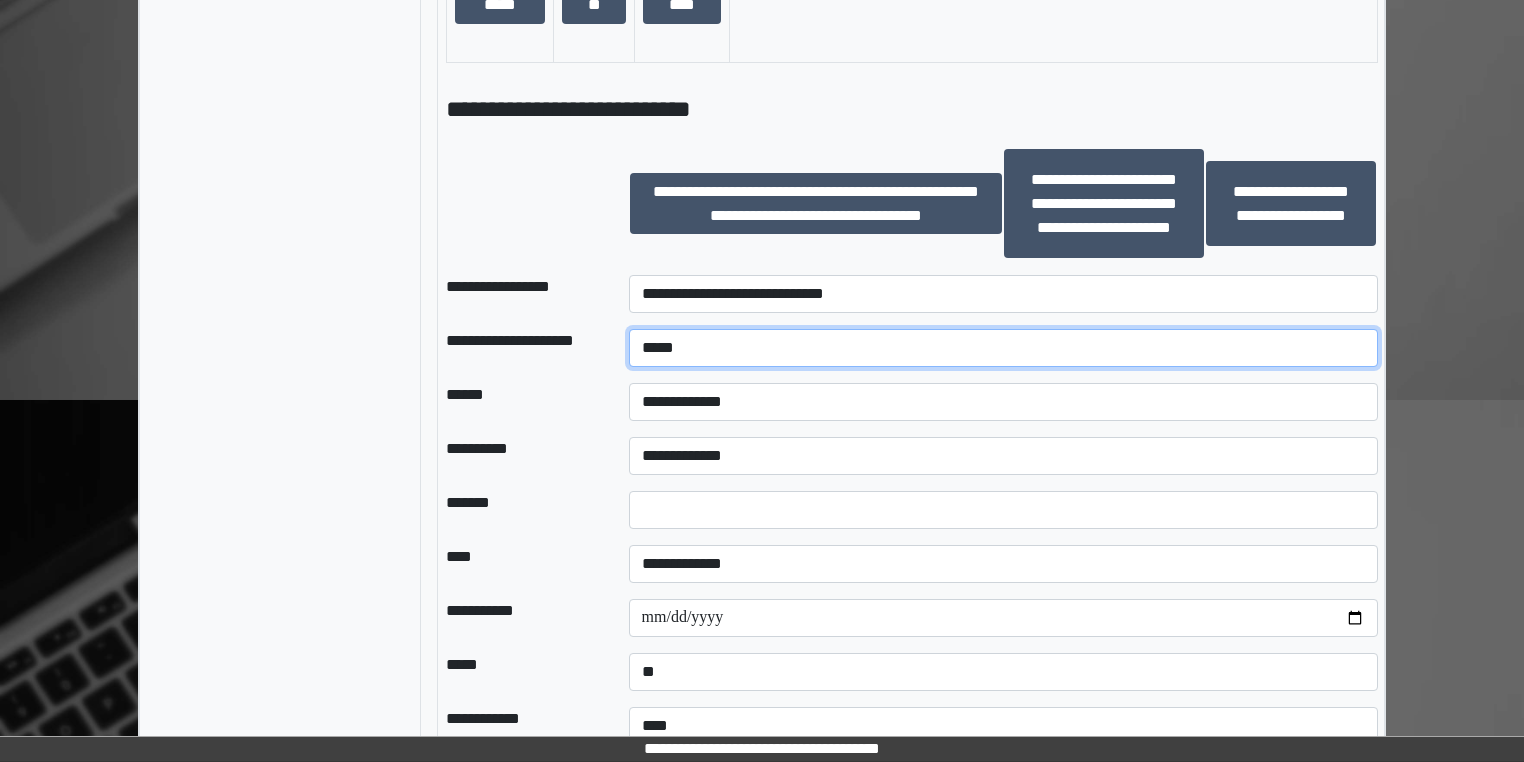type on "*****" 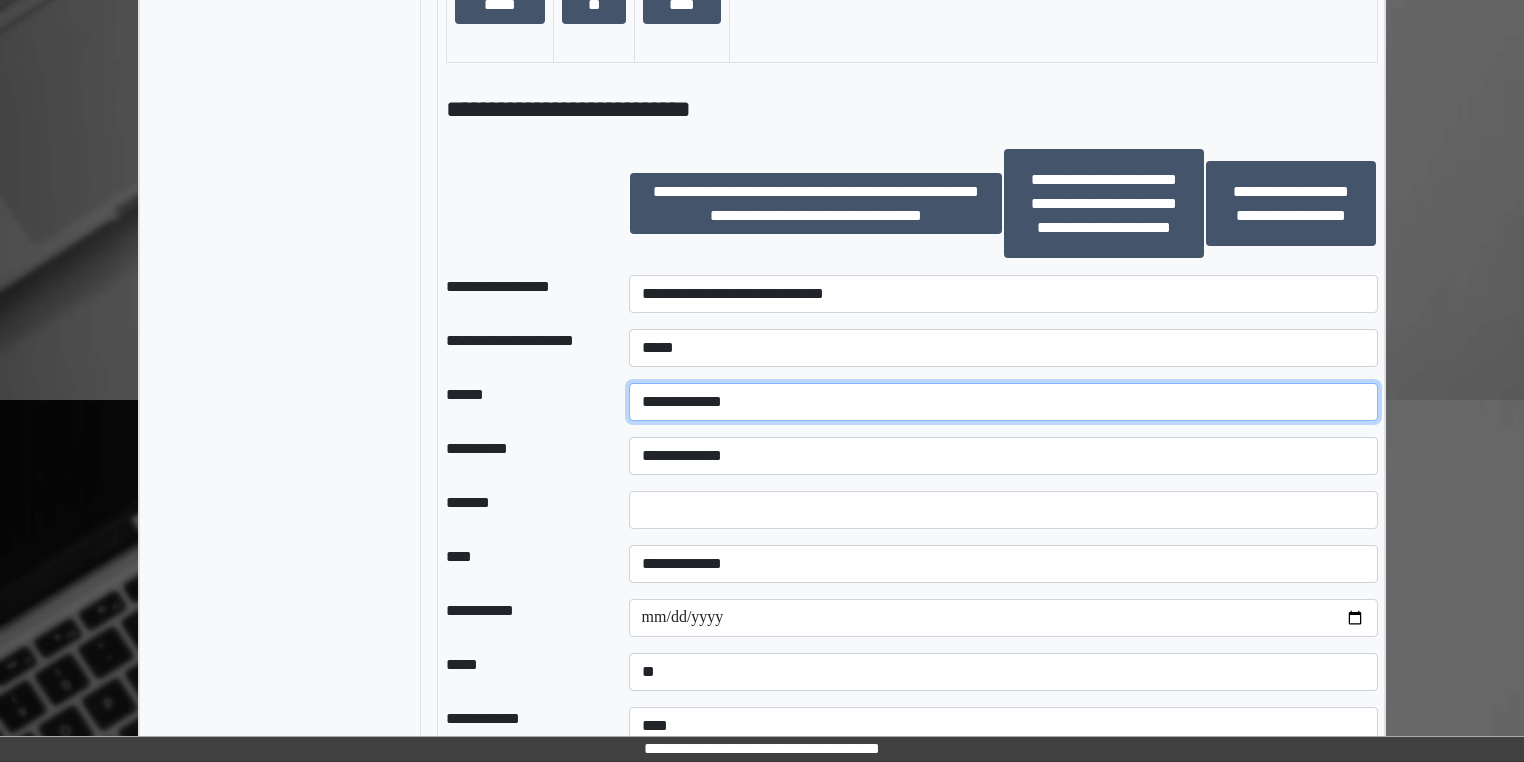 click on "**********" at bounding box center (1003, 402) 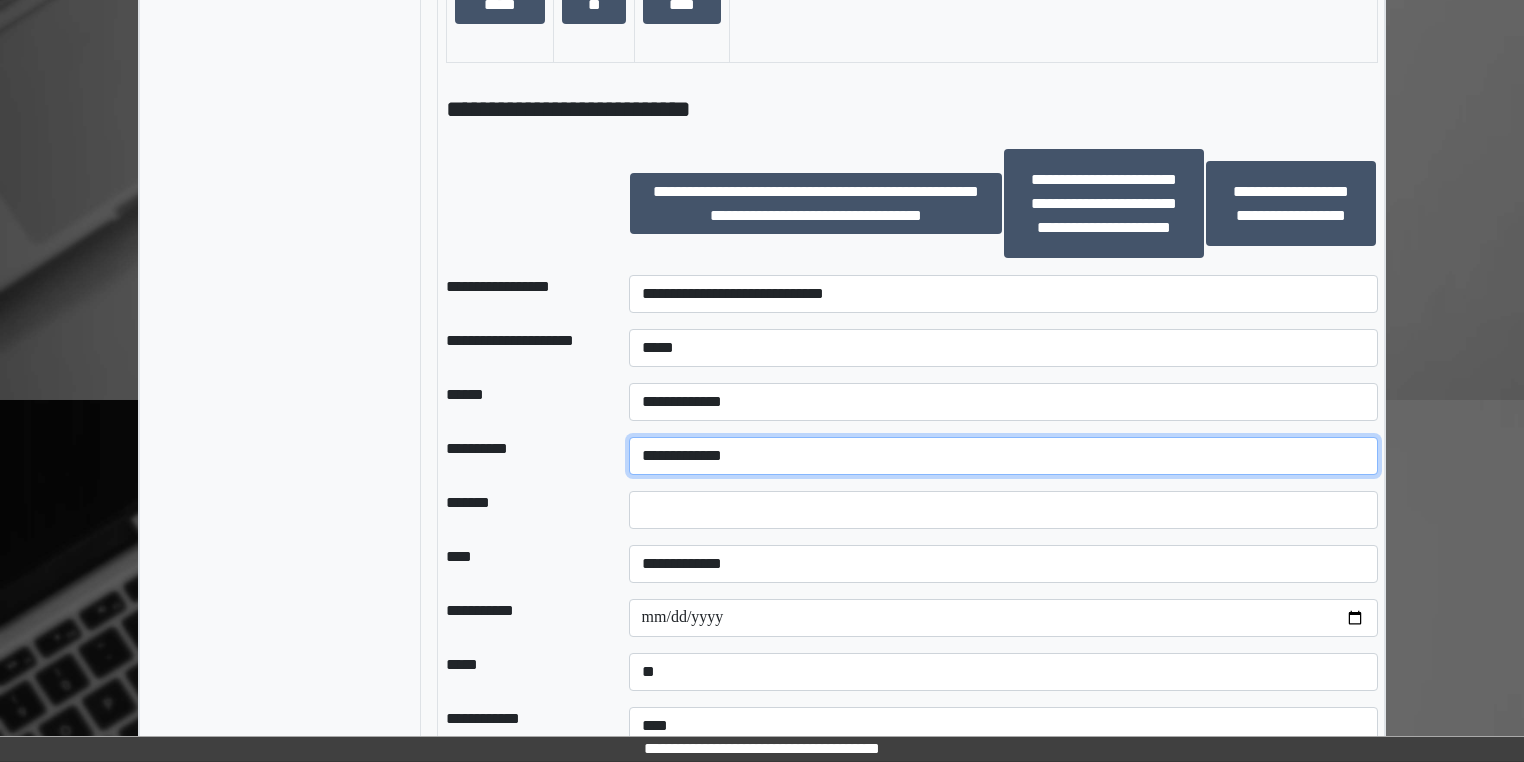 click on "**********" at bounding box center (1003, 456) 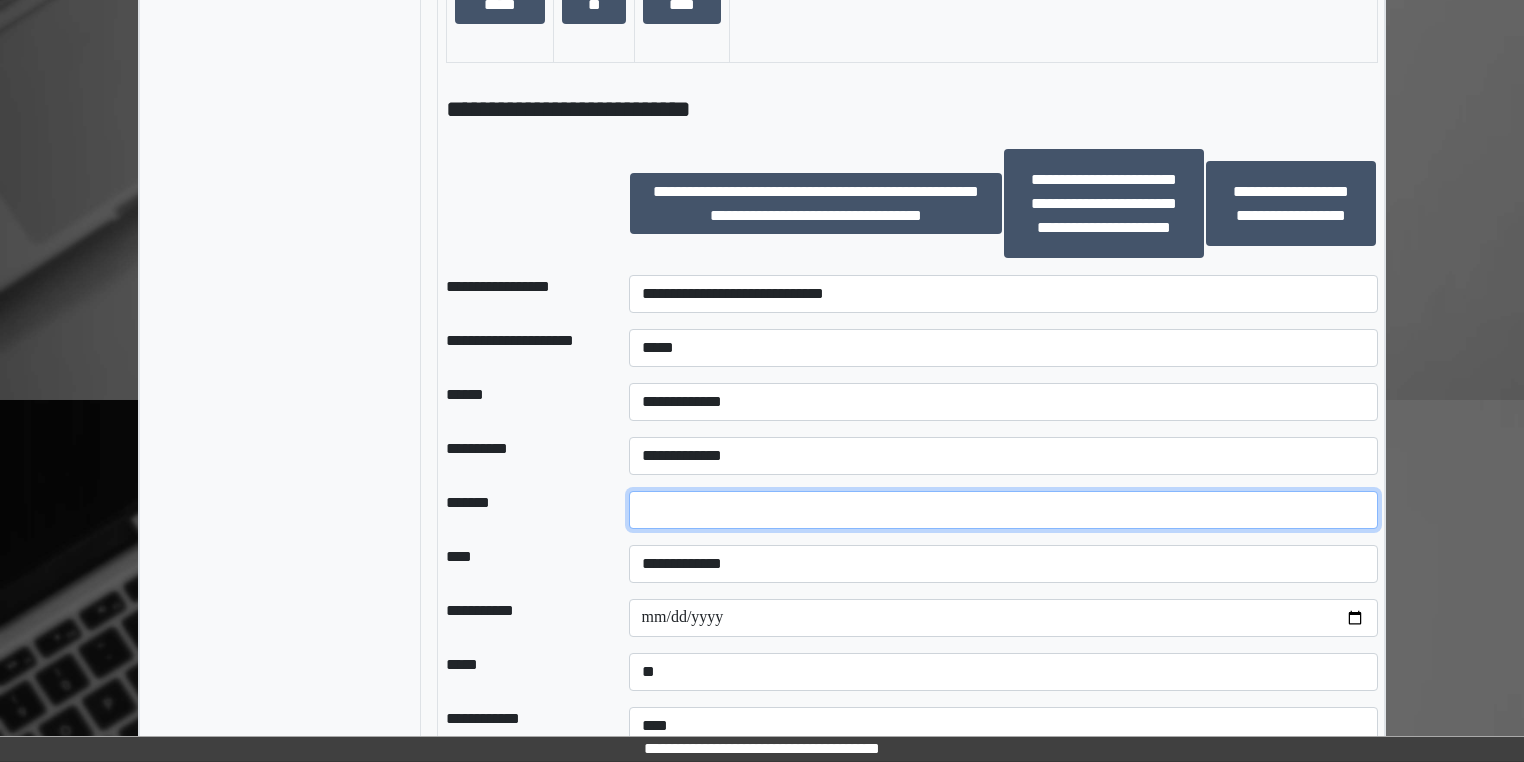 click at bounding box center (1003, 510) 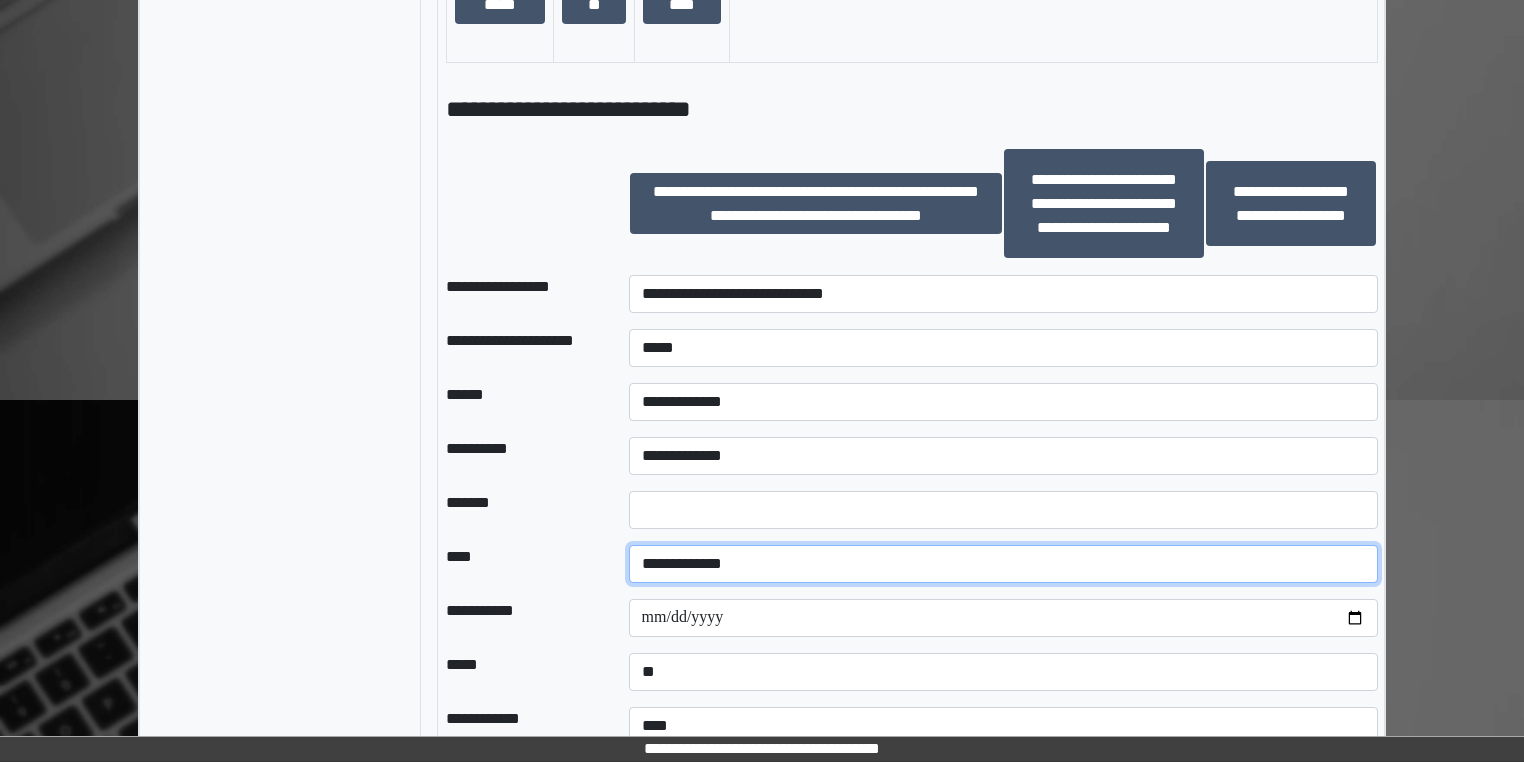 click on "**********" at bounding box center [1003, 564] 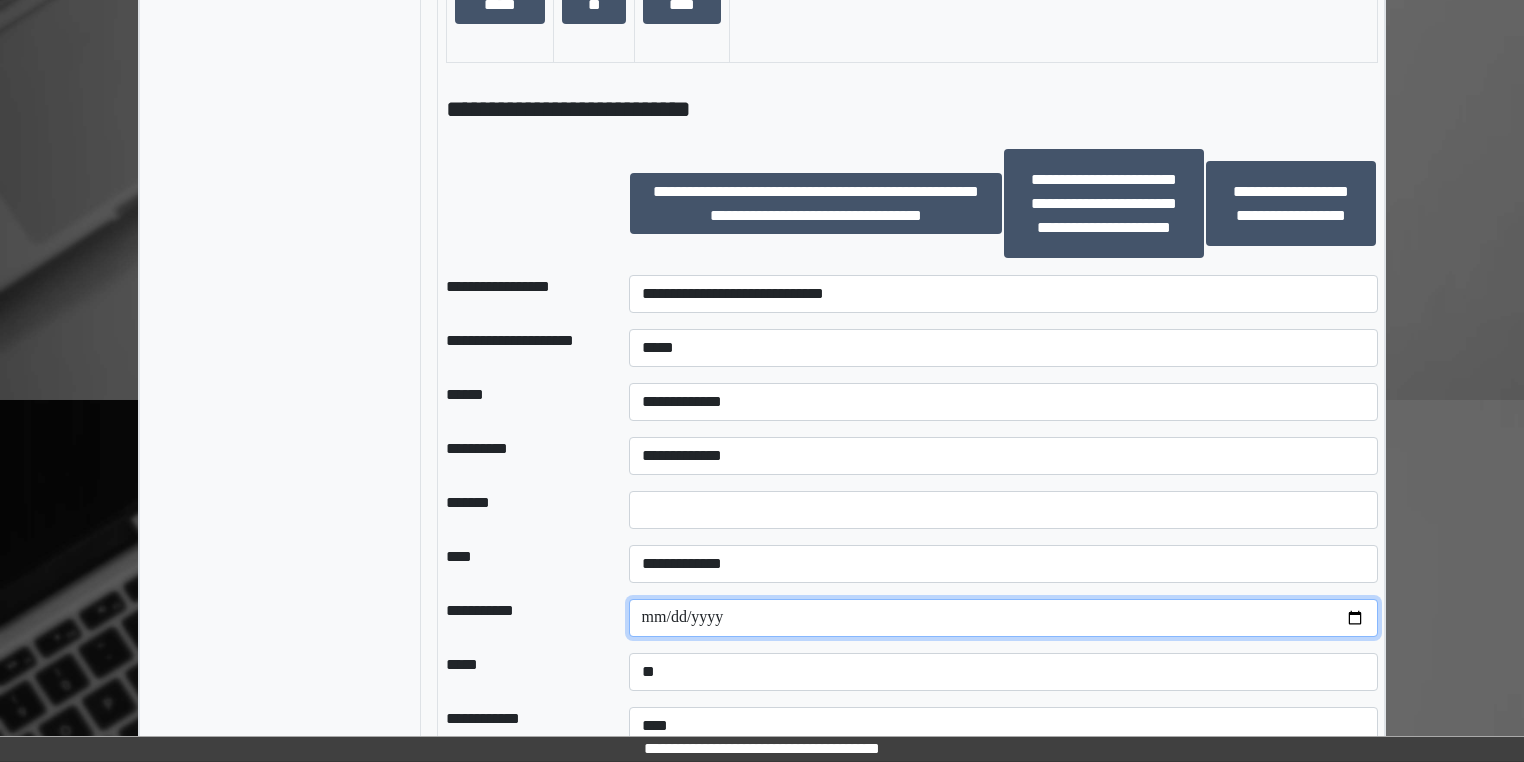 click at bounding box center (1003, 618) 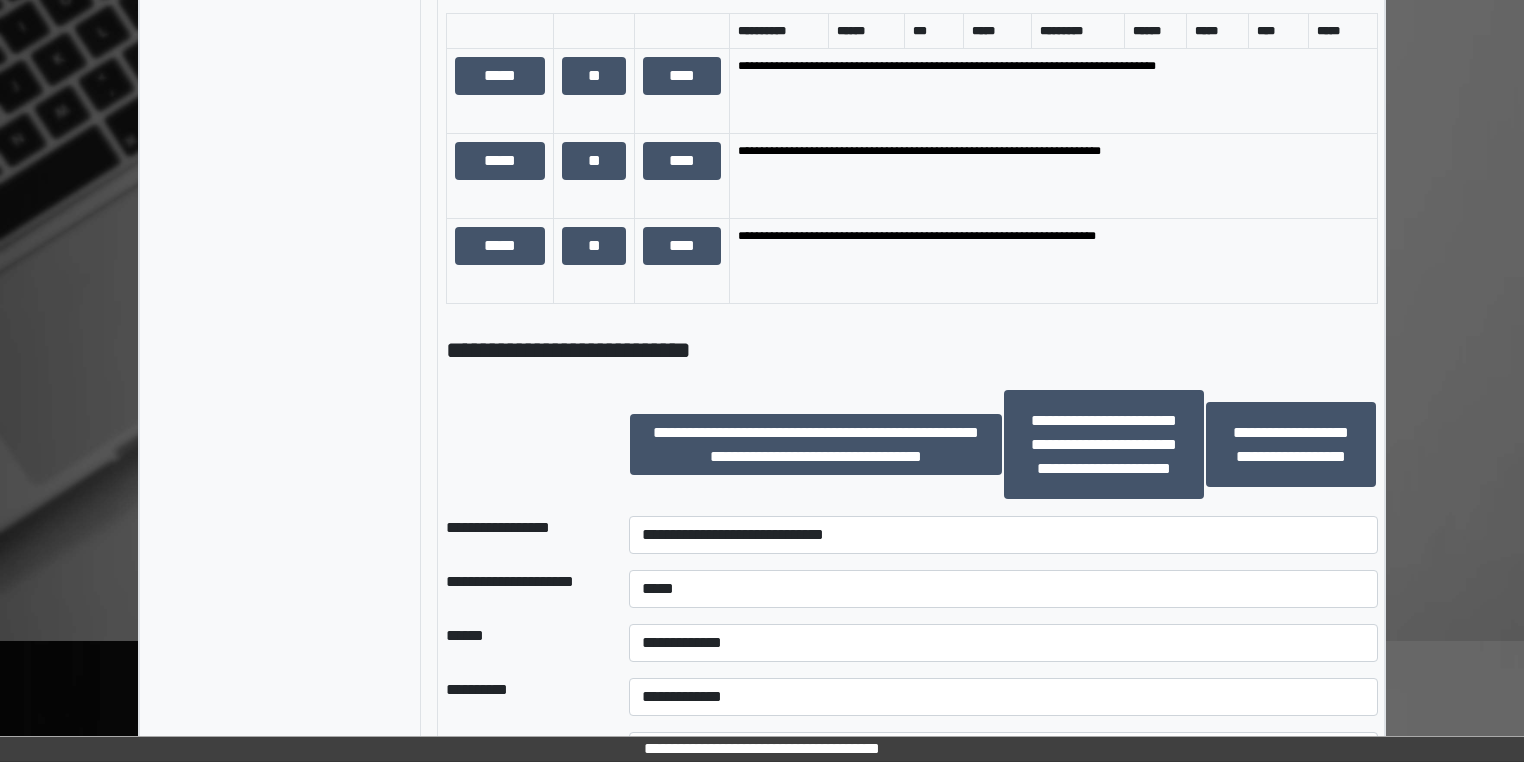 scroll, scrollTop: 1200, scrollLeft: 0, axis: vertical 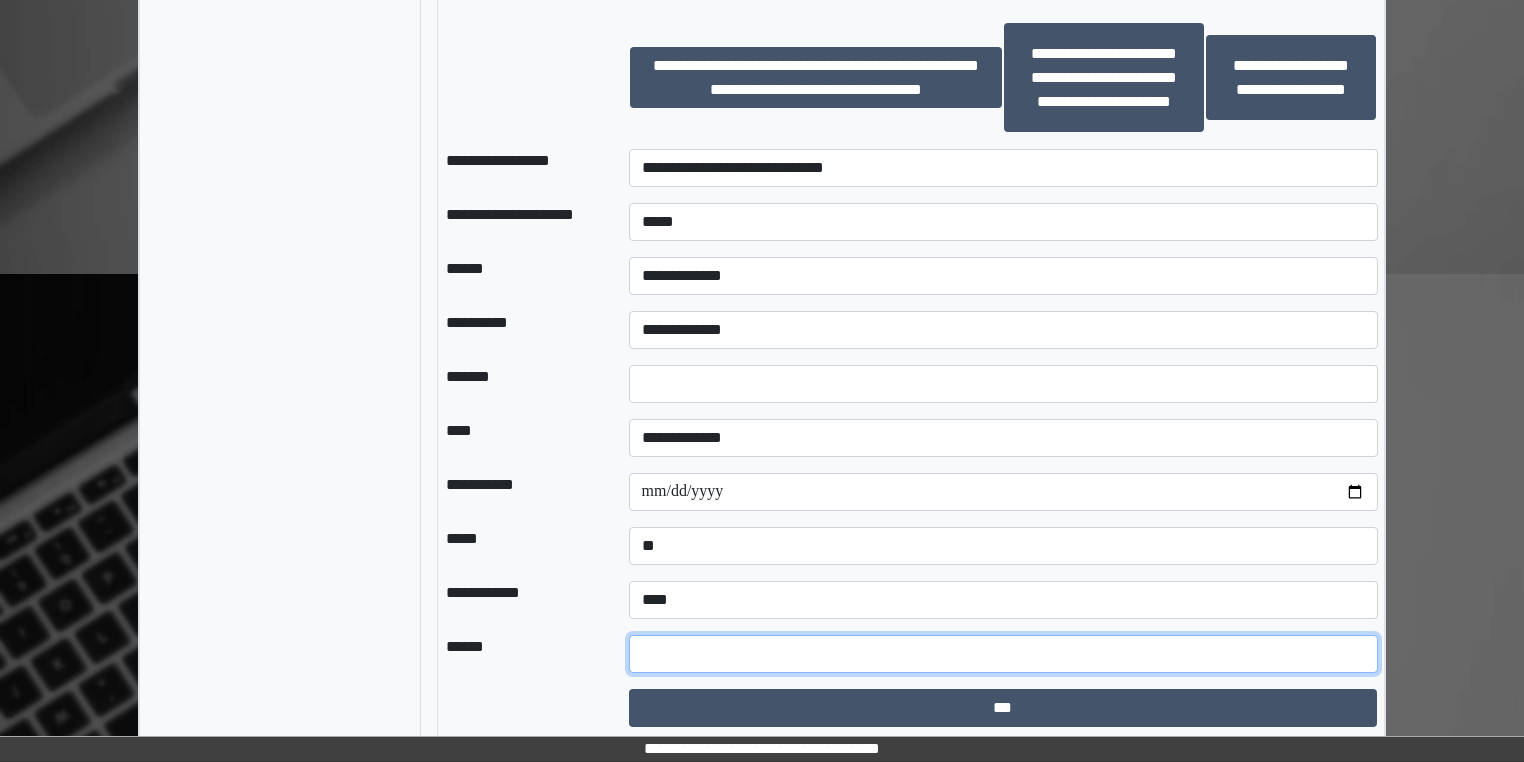 click at bounding box center [1003, 654] 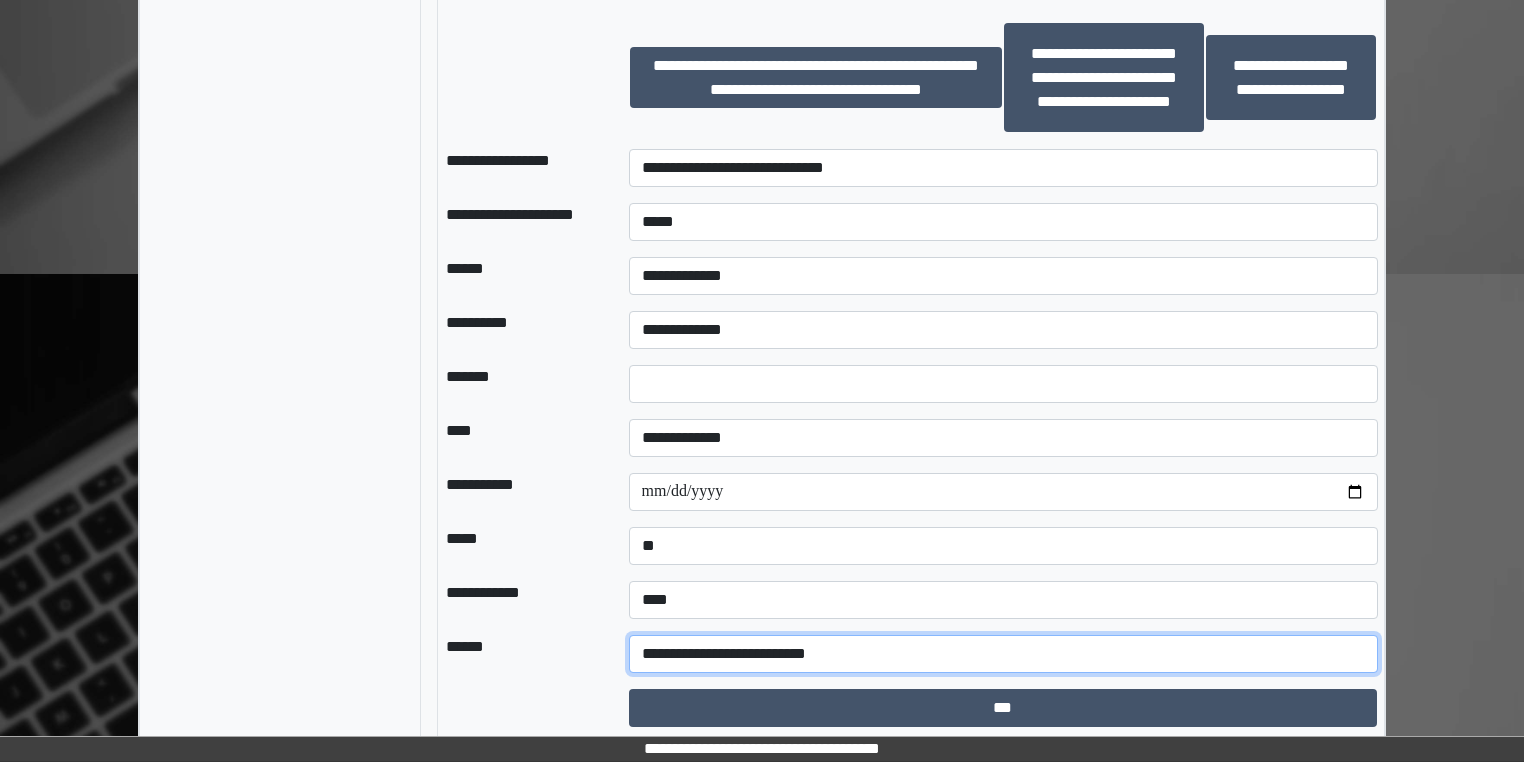 click on "**********" at bounding box center (1003, 654) 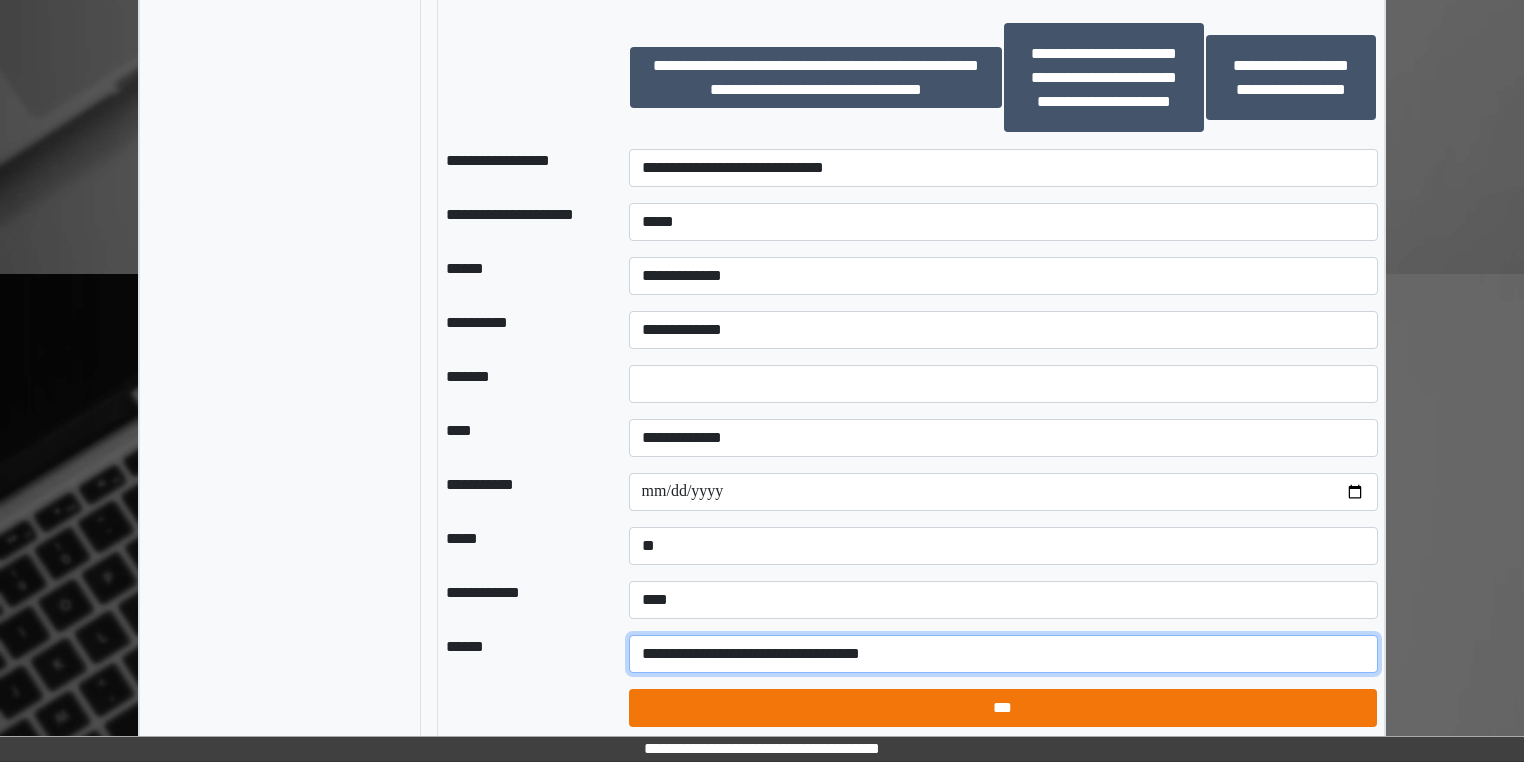 type on "**********" 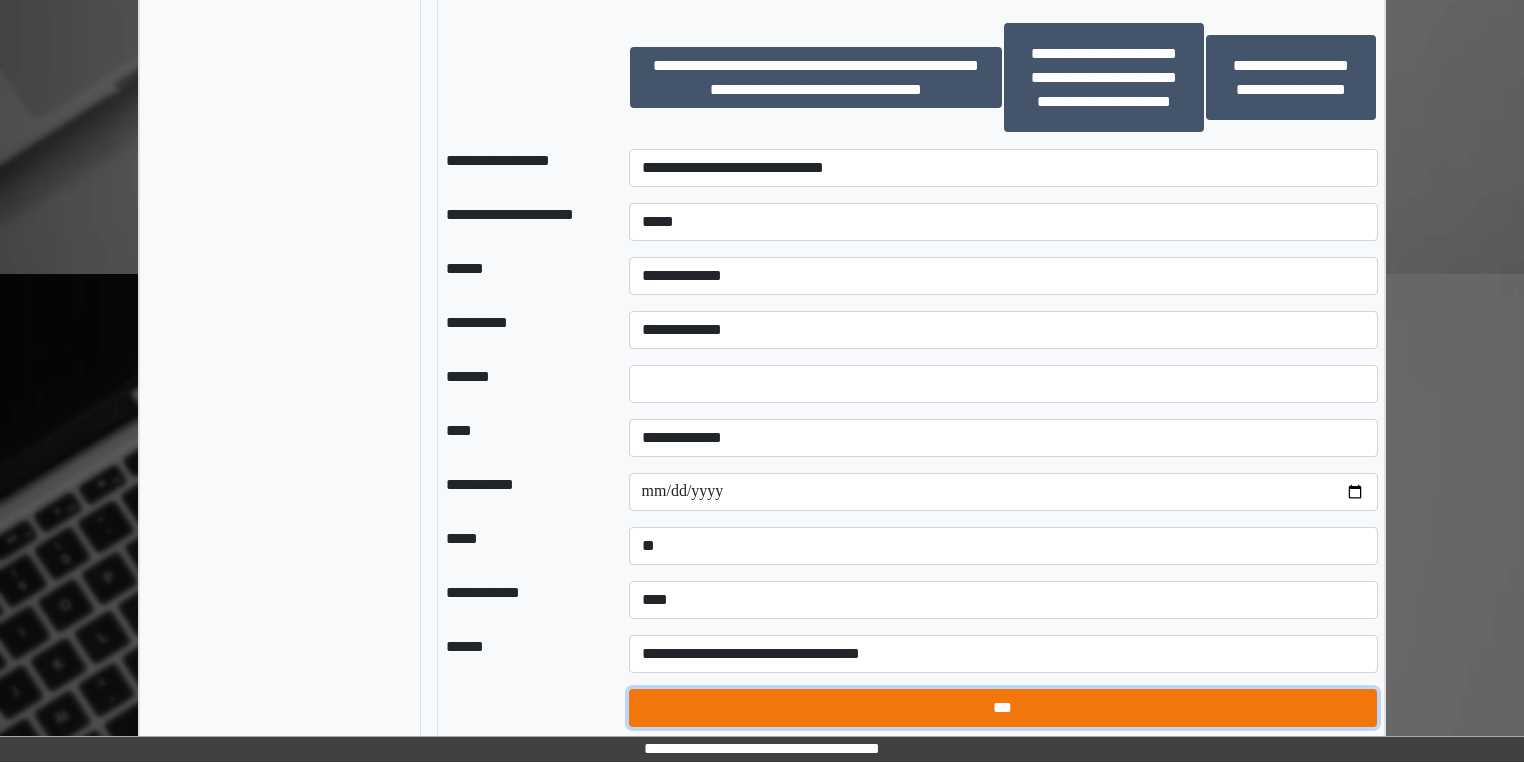 click on "***" at bounding box center [1003, 708] 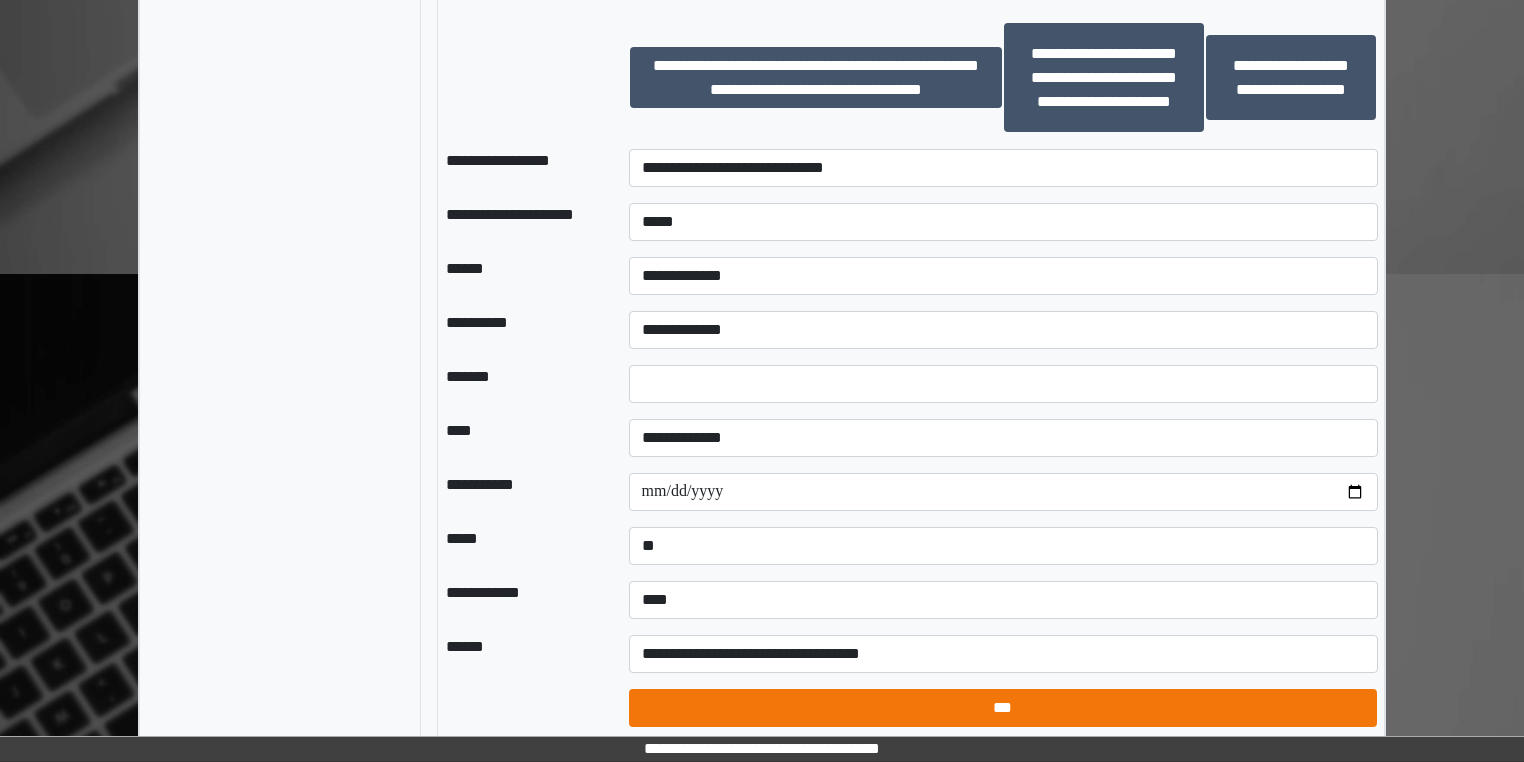 select on "*" 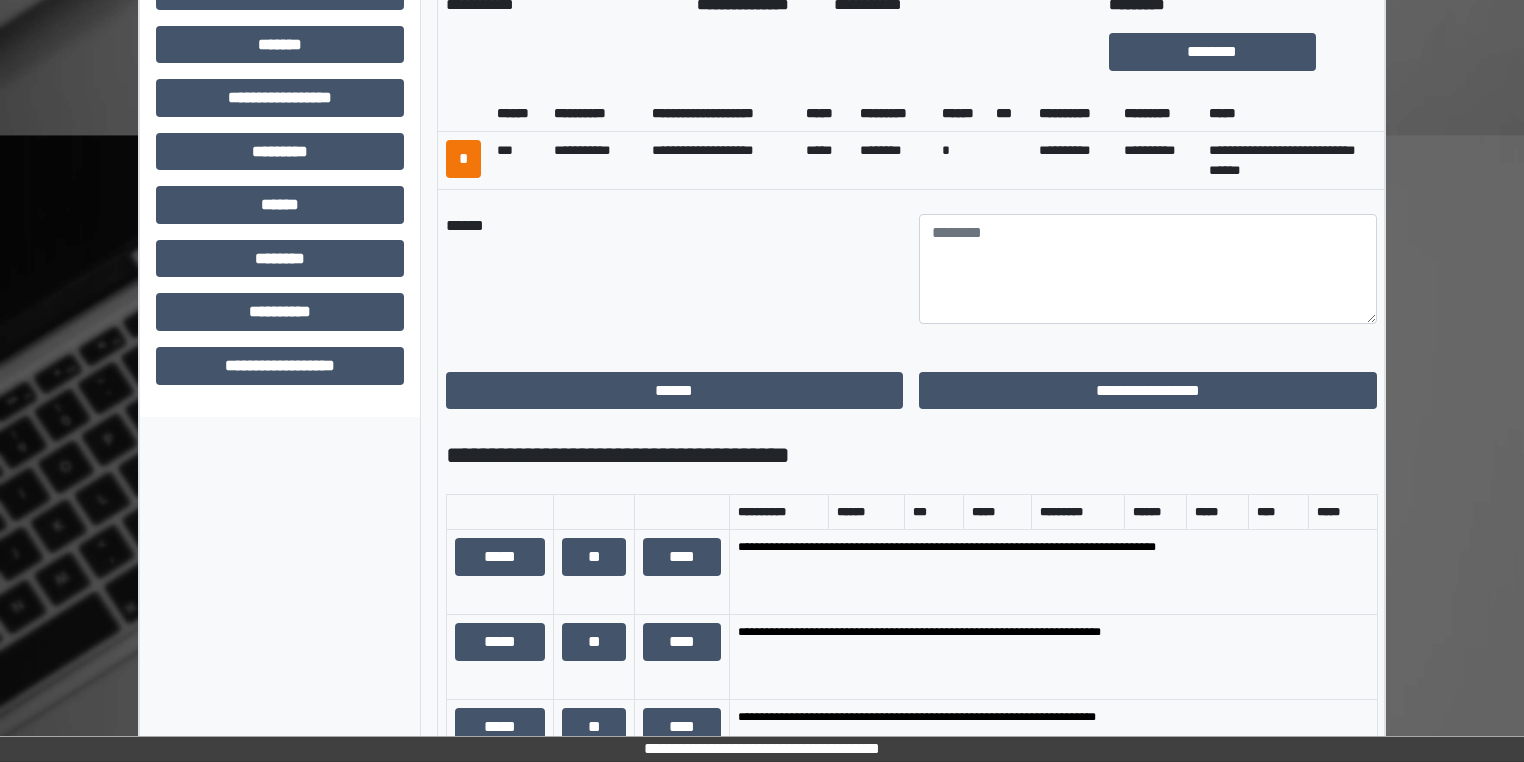 scroll, scrollTop: 686, scrollLeft: 0, axis: vertical 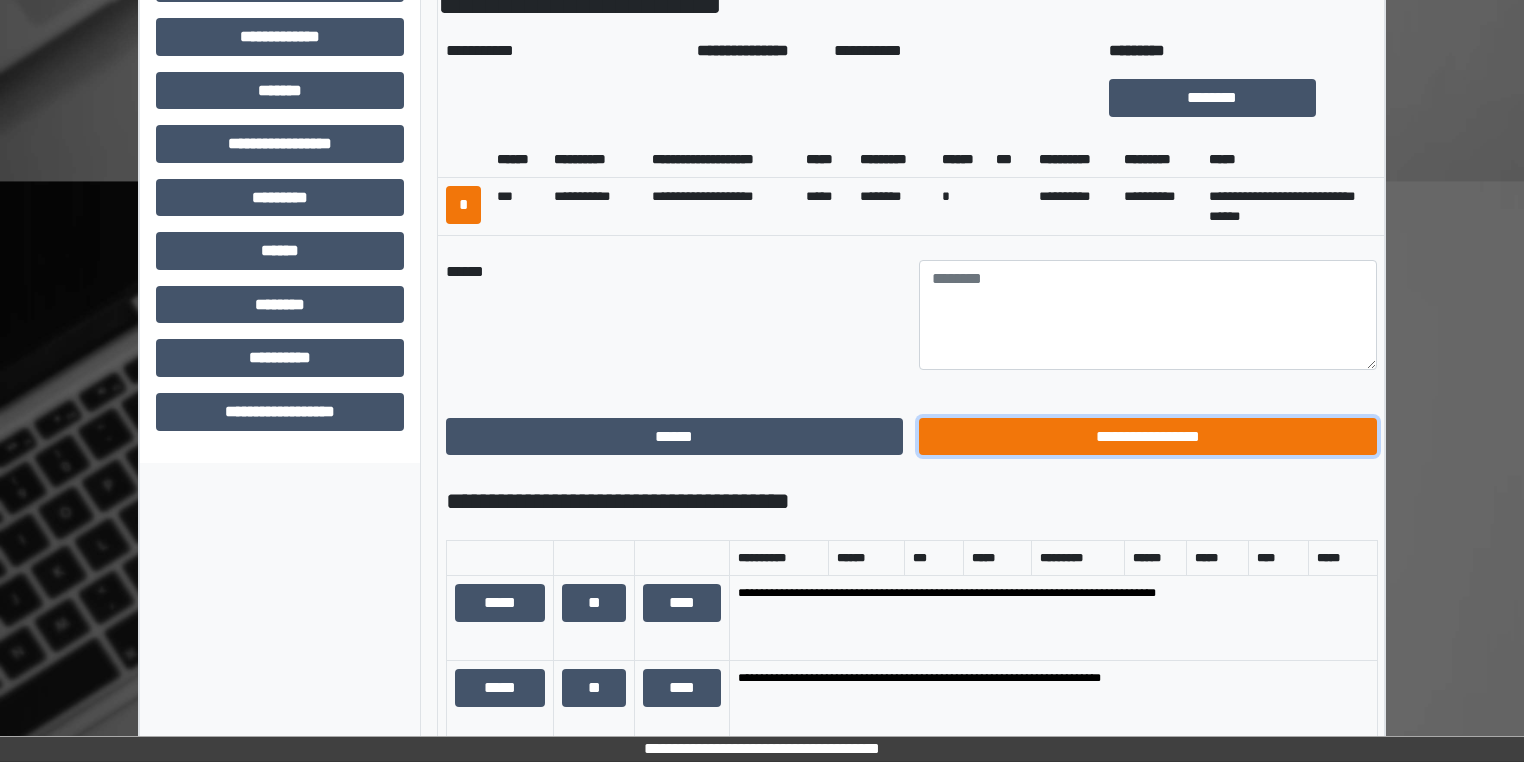 click on "**********" at bounding box center [1148, 437] 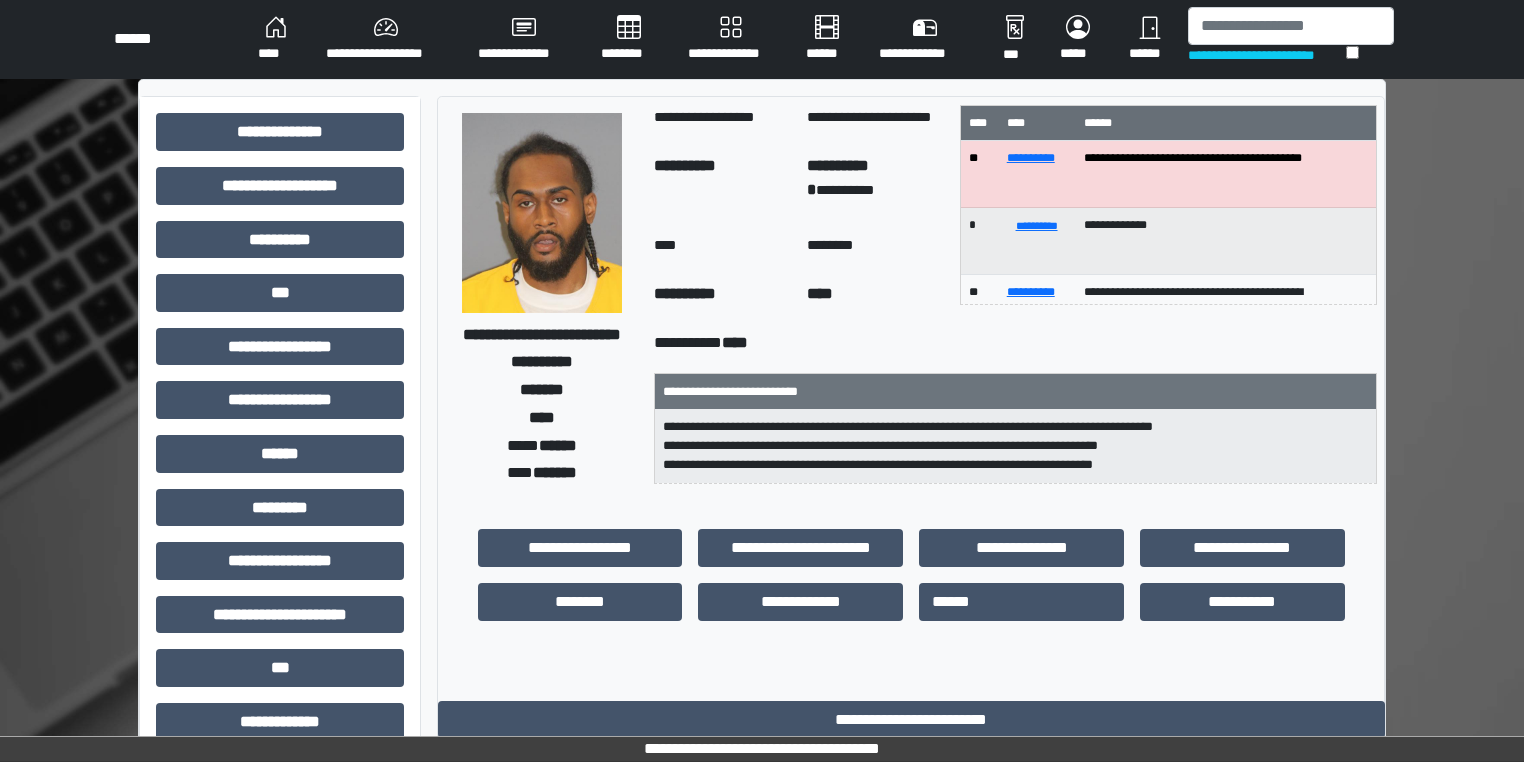 scroll, scrollTop: 0, scrollLeft: 0, axis: both 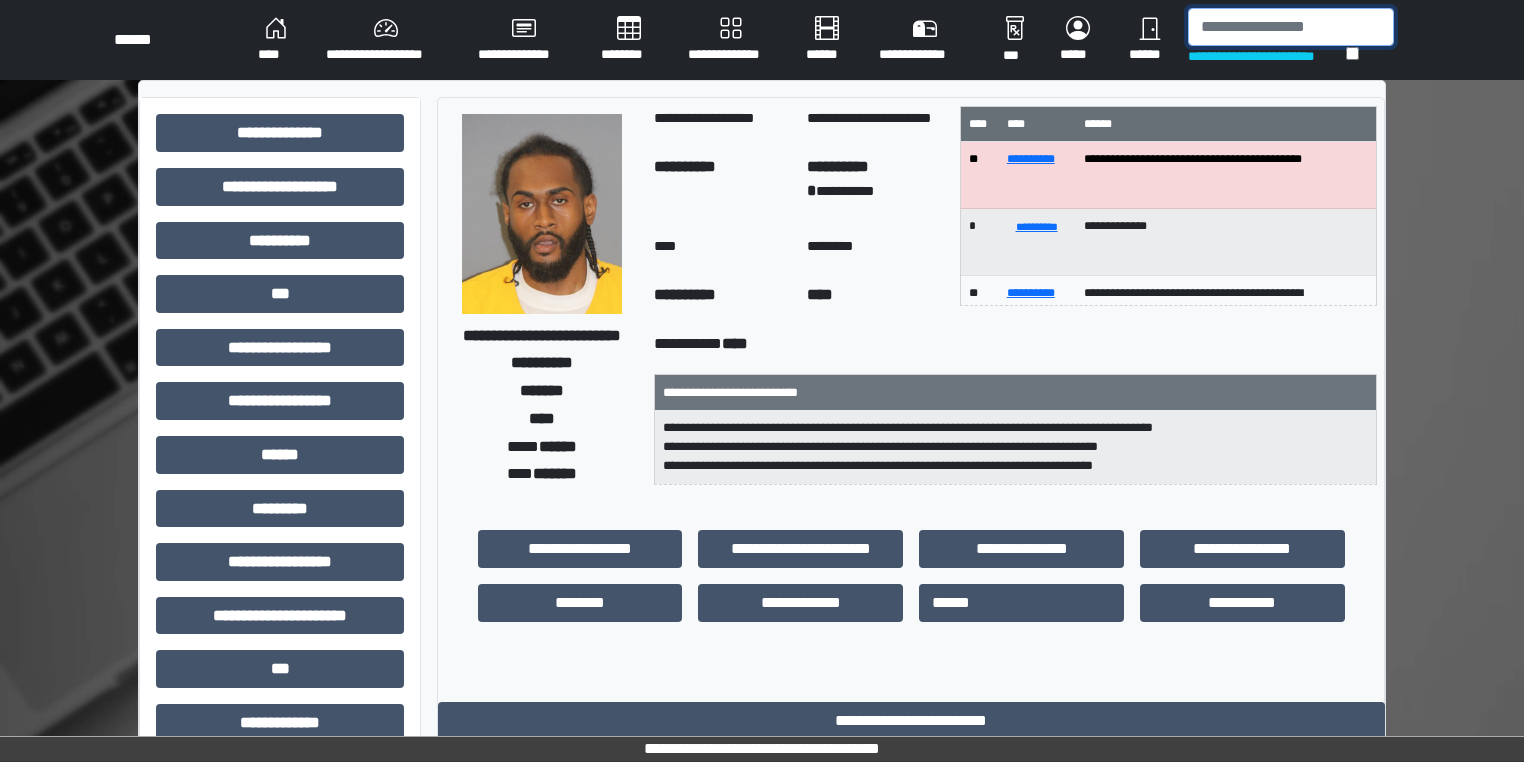 click at bounding box center (1291, 27) 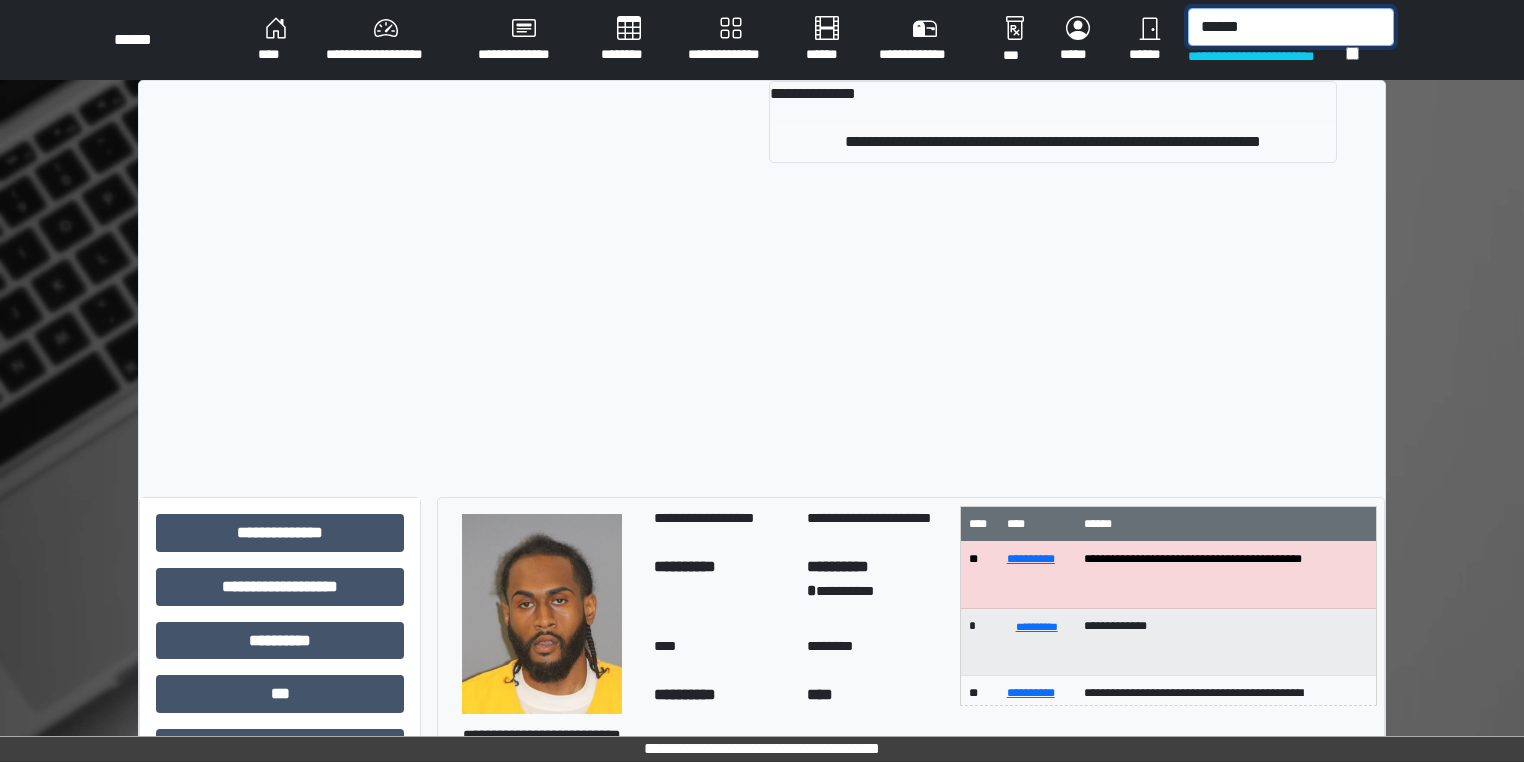 type on "******" 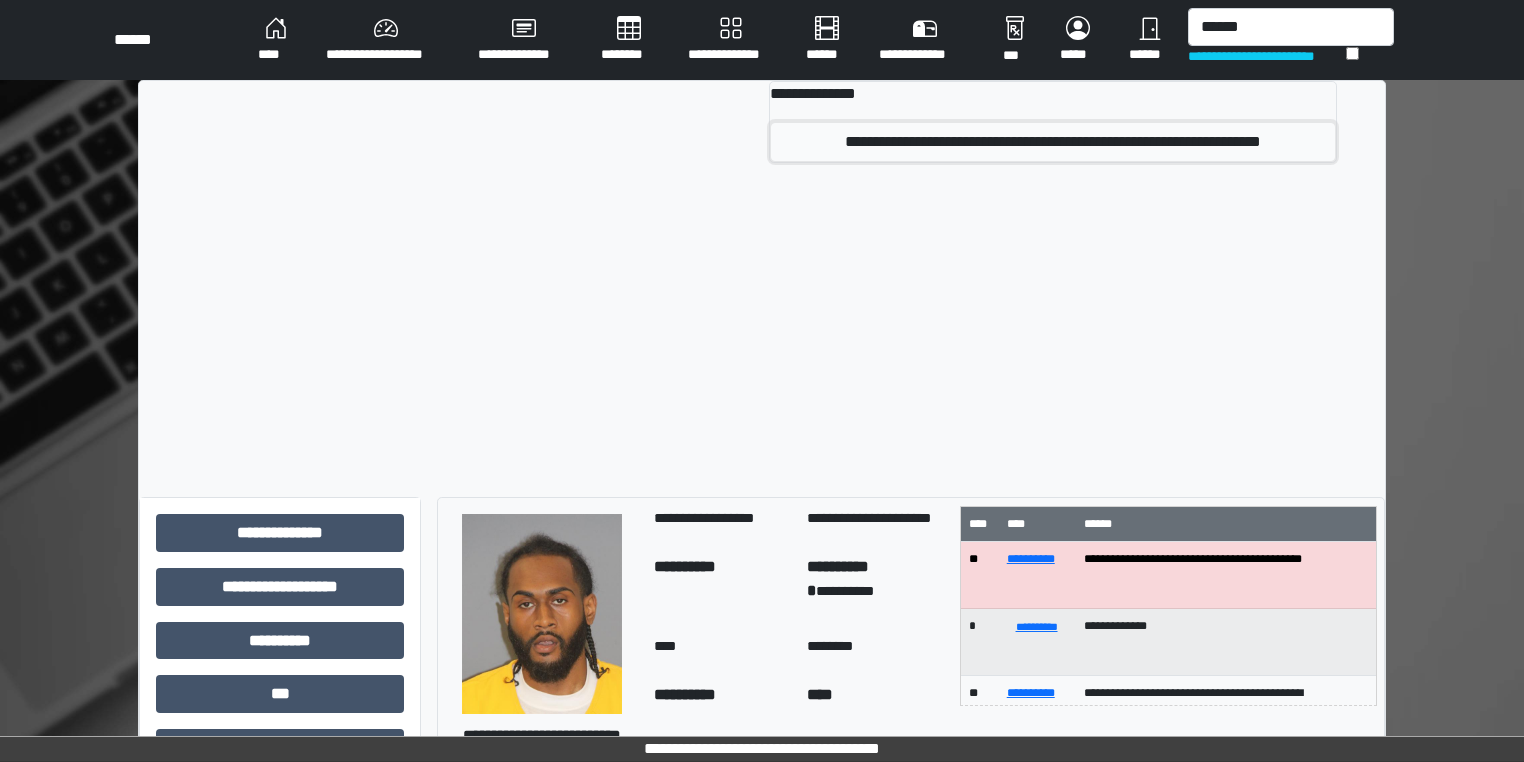 click on "**********" at bounding box center (1053, 142) 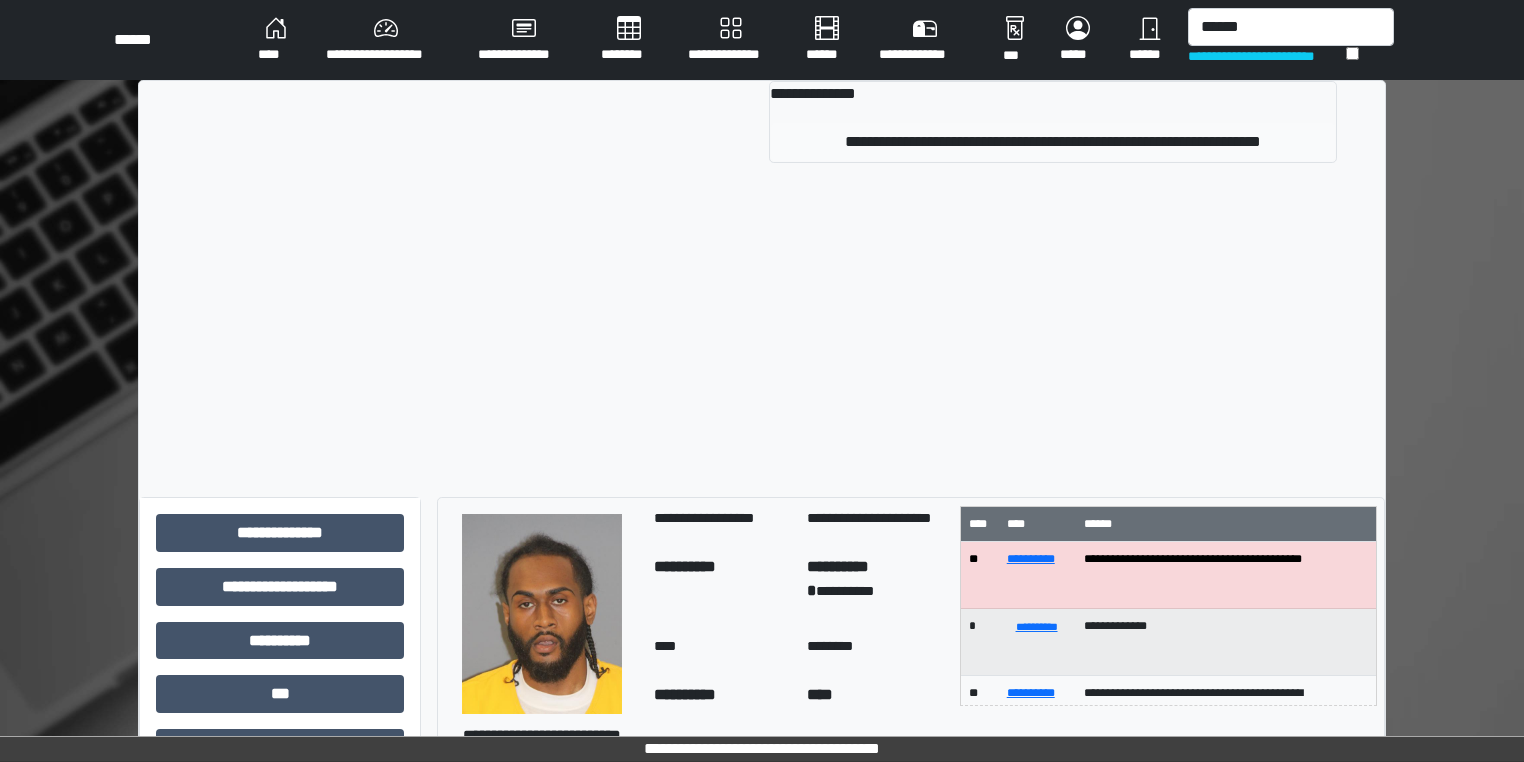 type 